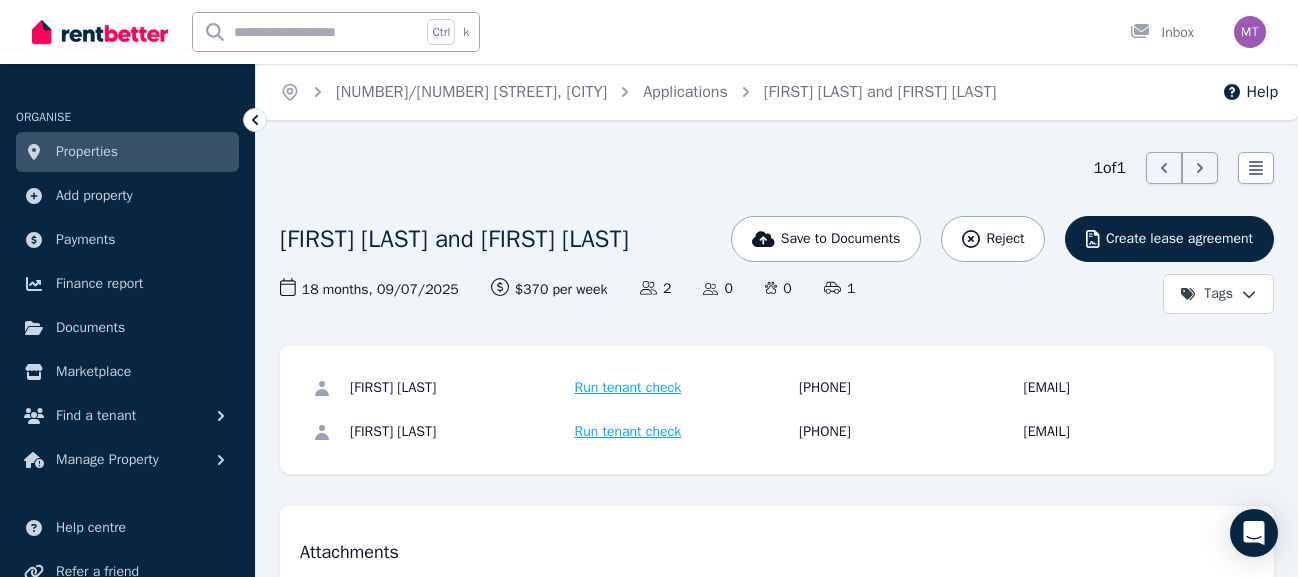 scroll, scrollTop: 11194, scrollLeft: 0, axis: vertical 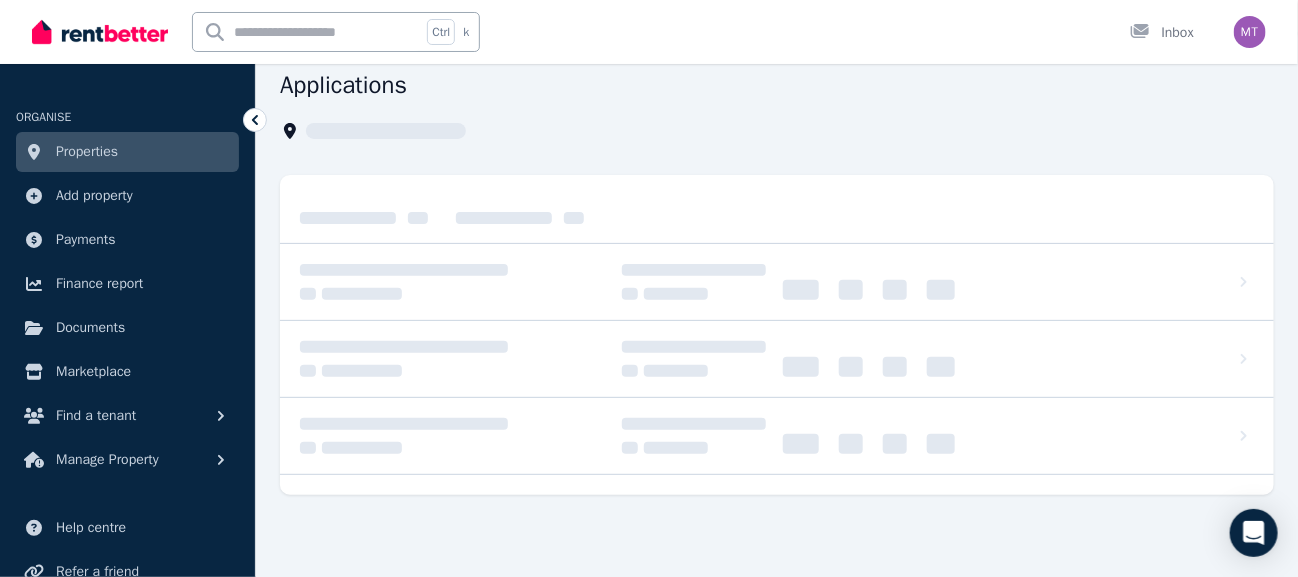 click 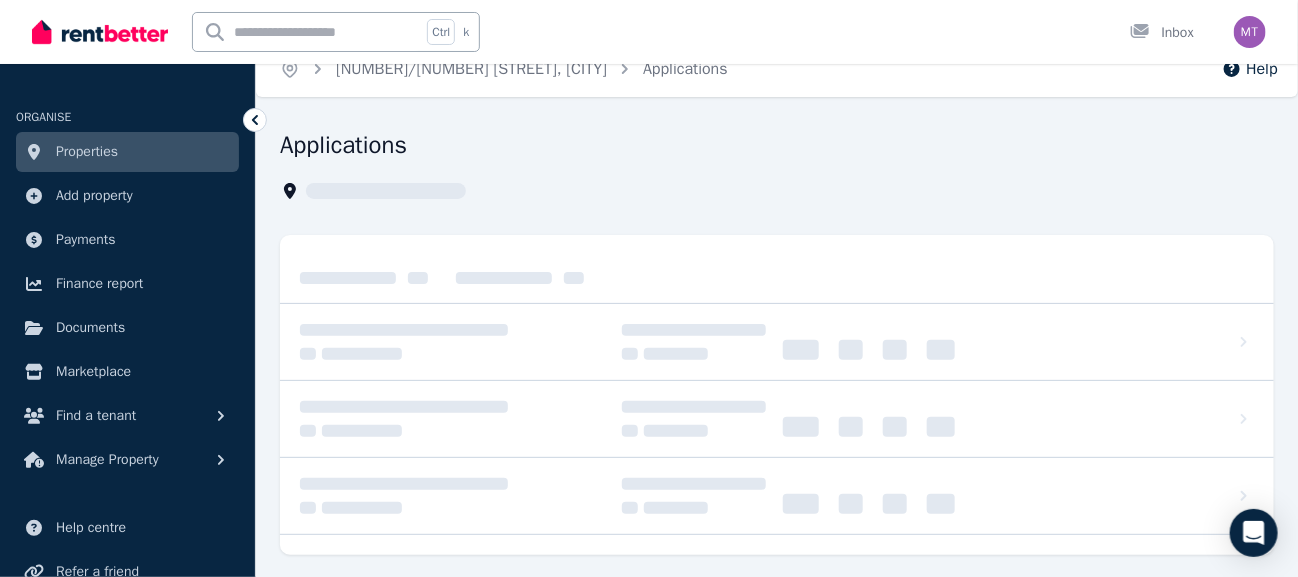 click on "Applications" at bounding box center [777, 384] 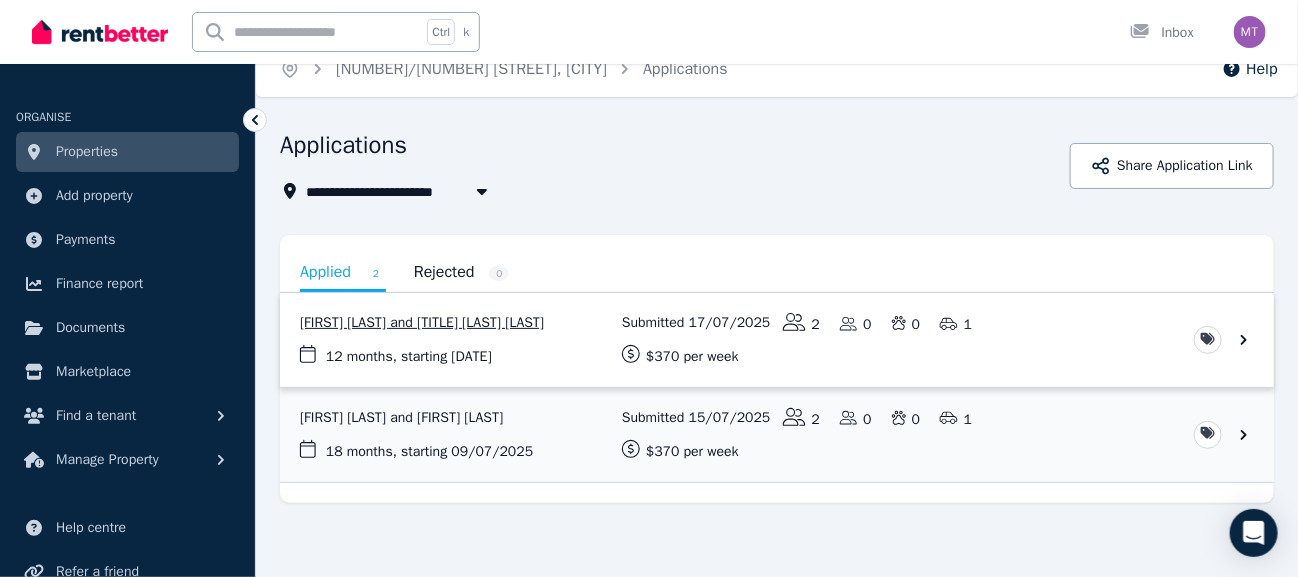 click at bounding box center (777, 340) 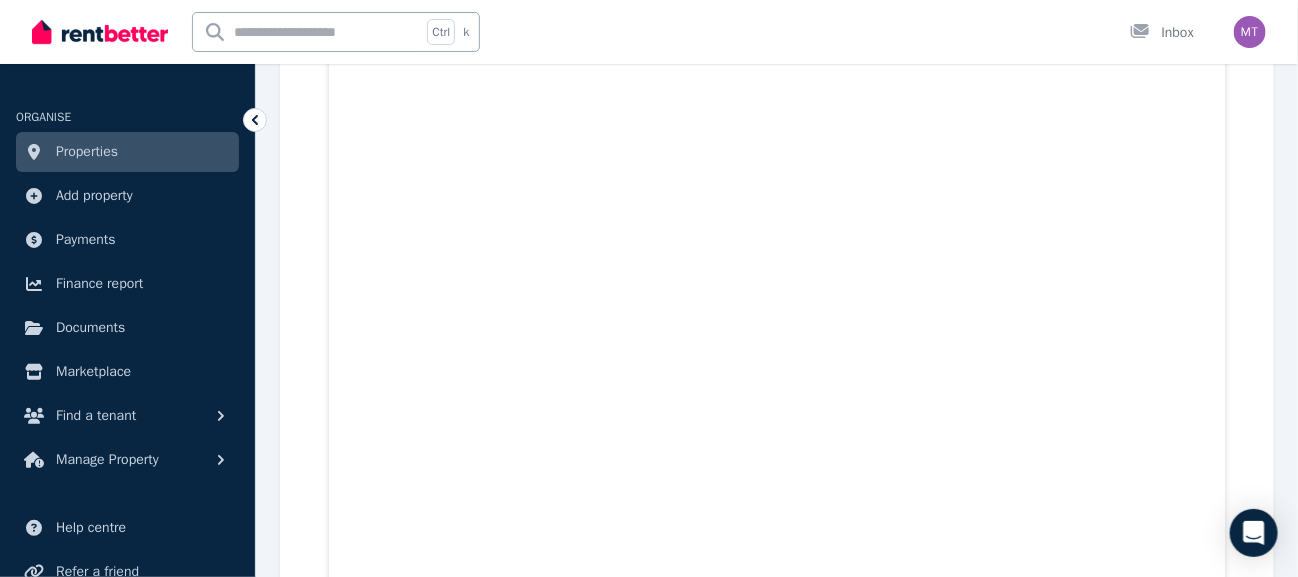 scroll, scrollTop: 7573, scrollLeft: 0, axis: vertical 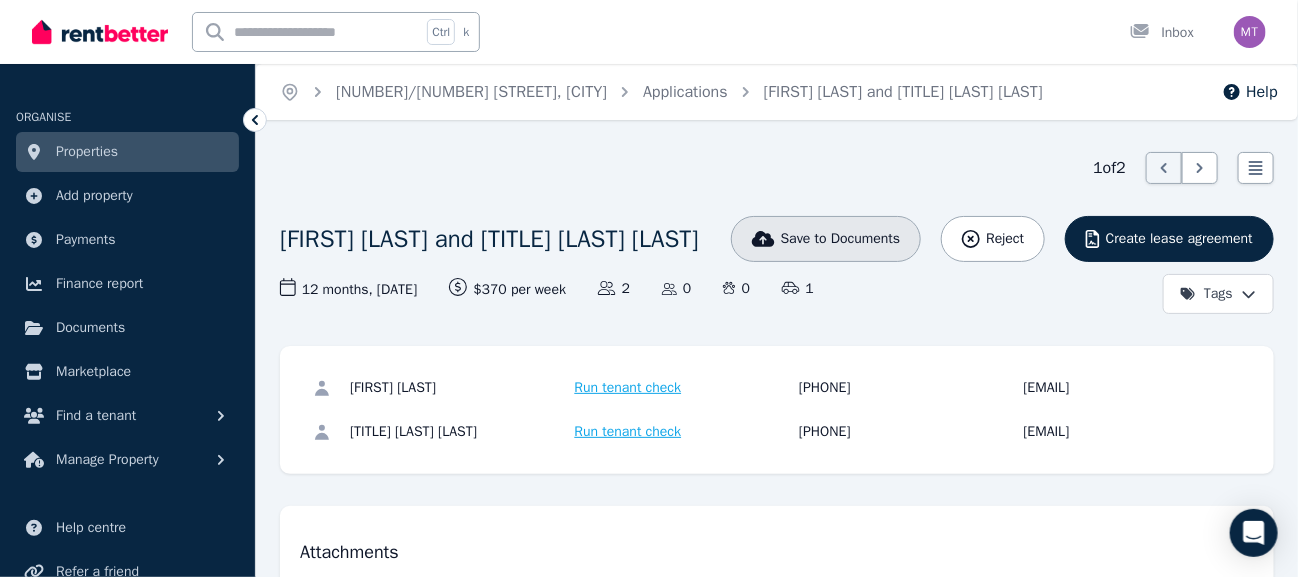 click on "Save to Documents" at bounding box center [841, 239] 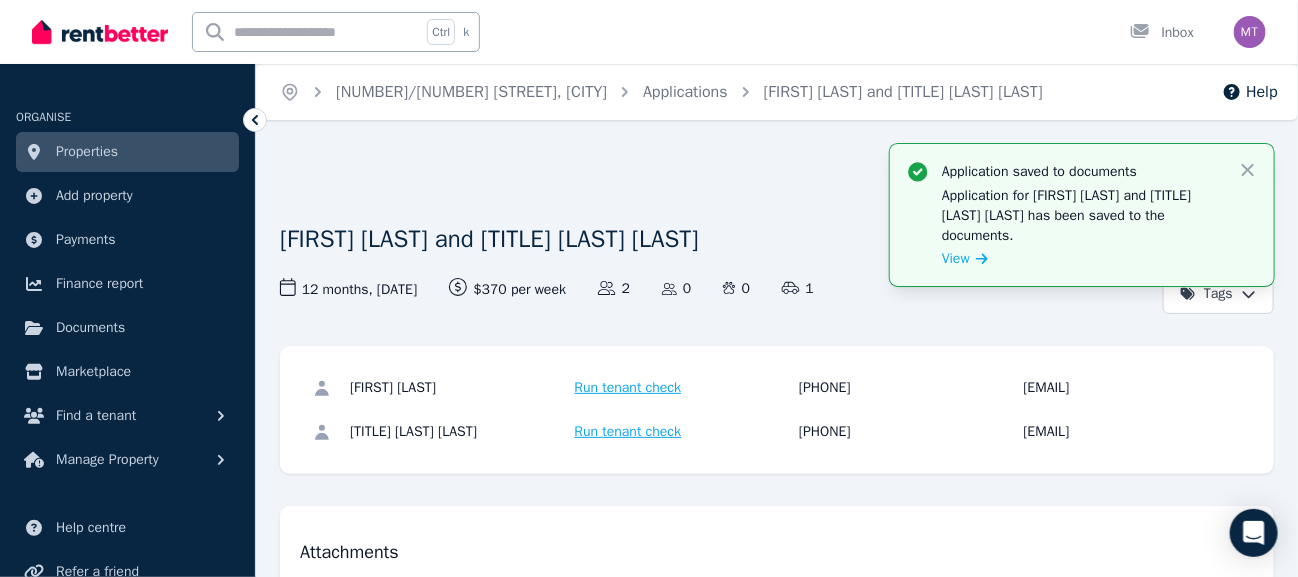 click on "1  of  2 List view" at bounding box center (777, 168) 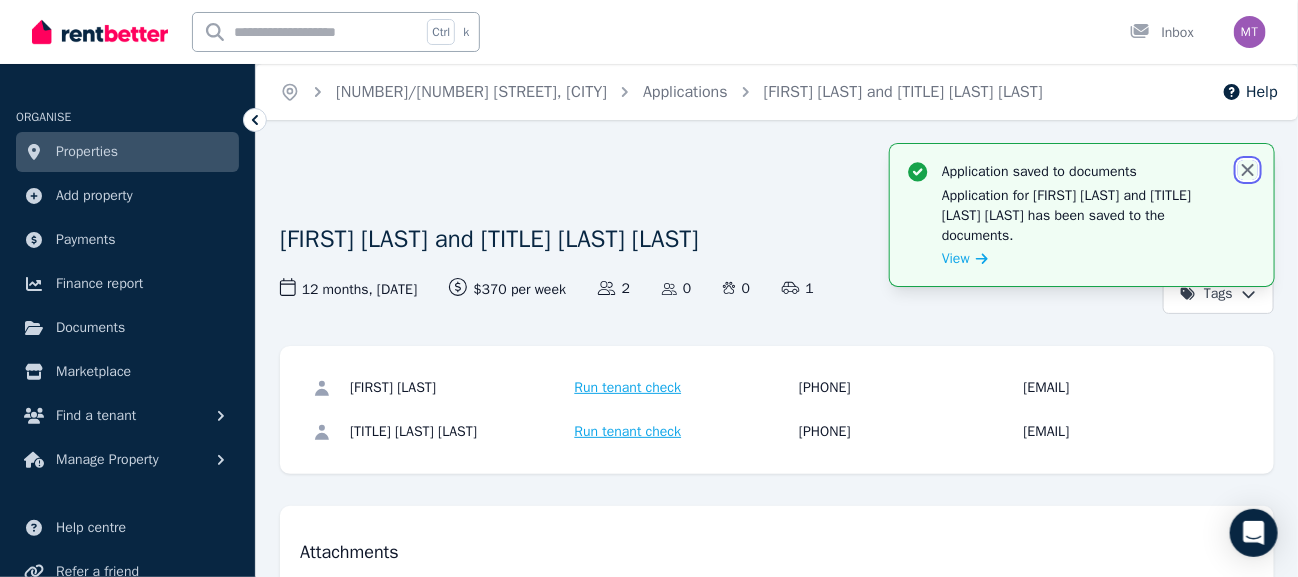 click 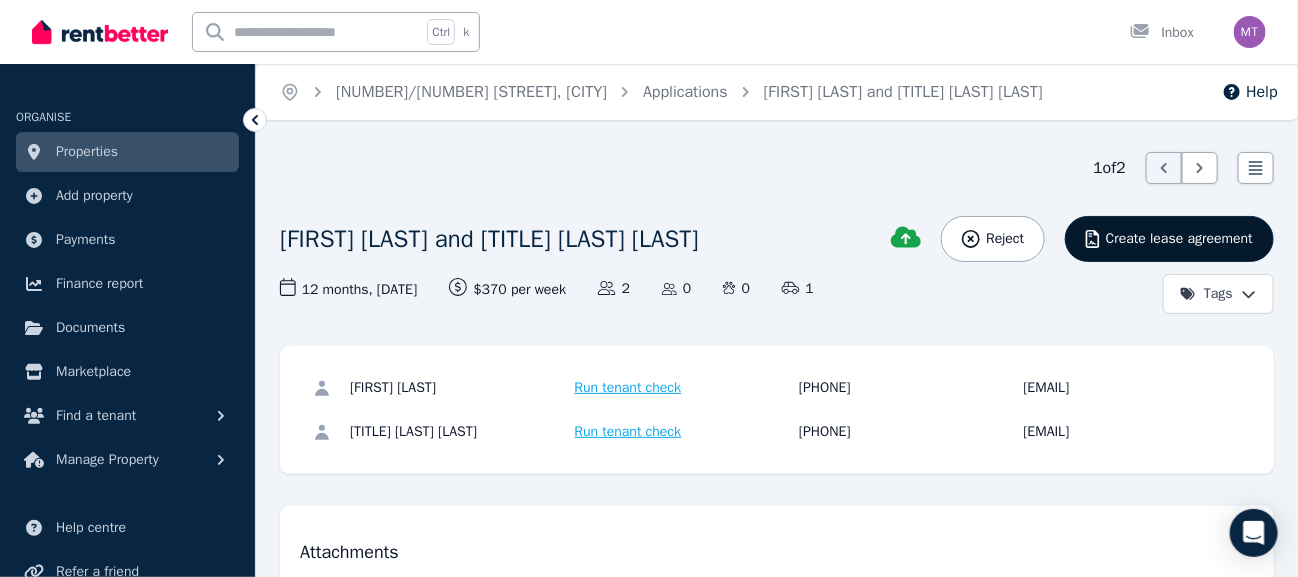 click on "Create lease agreement" at bounding box center (1179, 239) 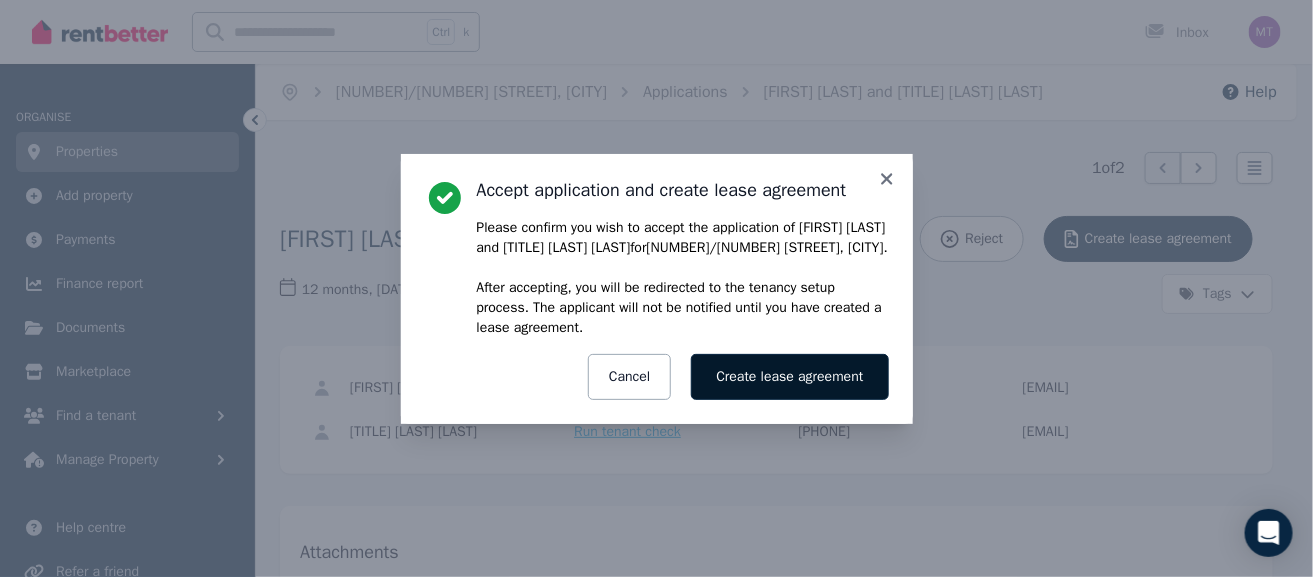 click on "Create lease agreement" at bounding box center [789, 377] 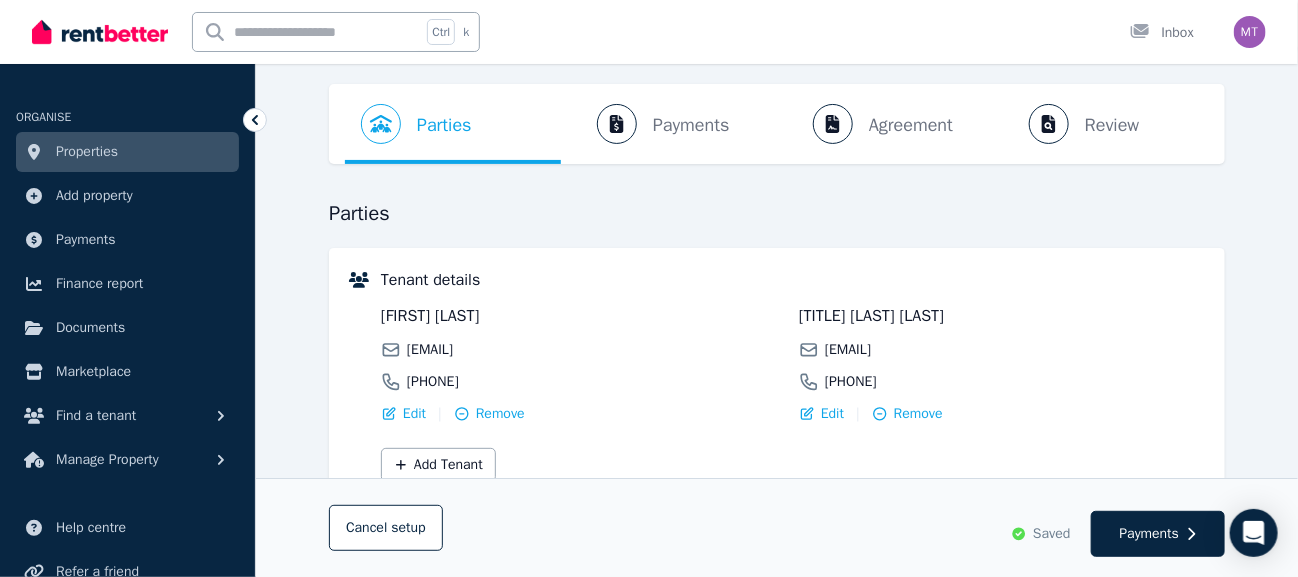 scroll, scrollTop: 99, scrollLeft: 0, axis: vertical 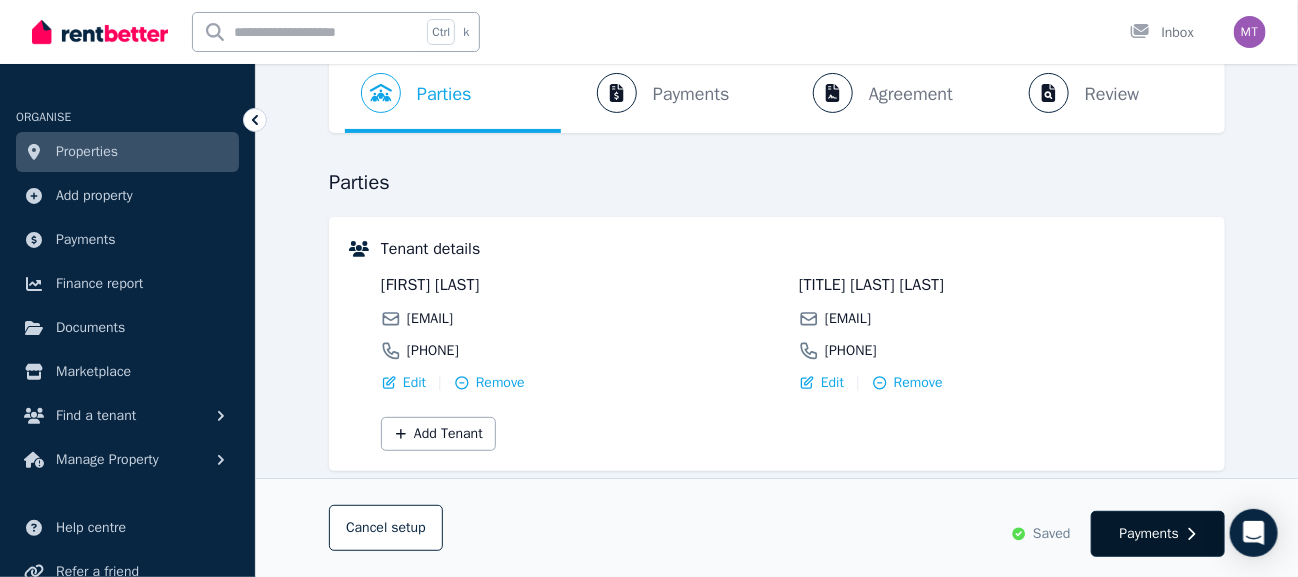 click on "Payments" at bounding box center [1150, 534] 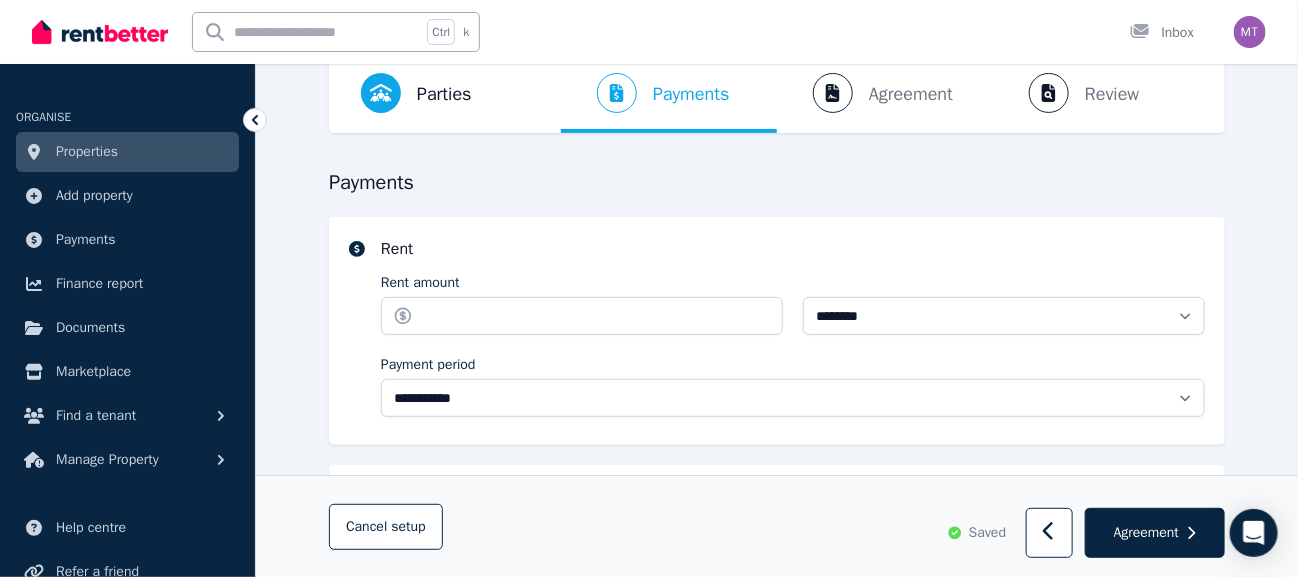 scroll, scrollTop: 0, scrollLeft: 0, axis: both 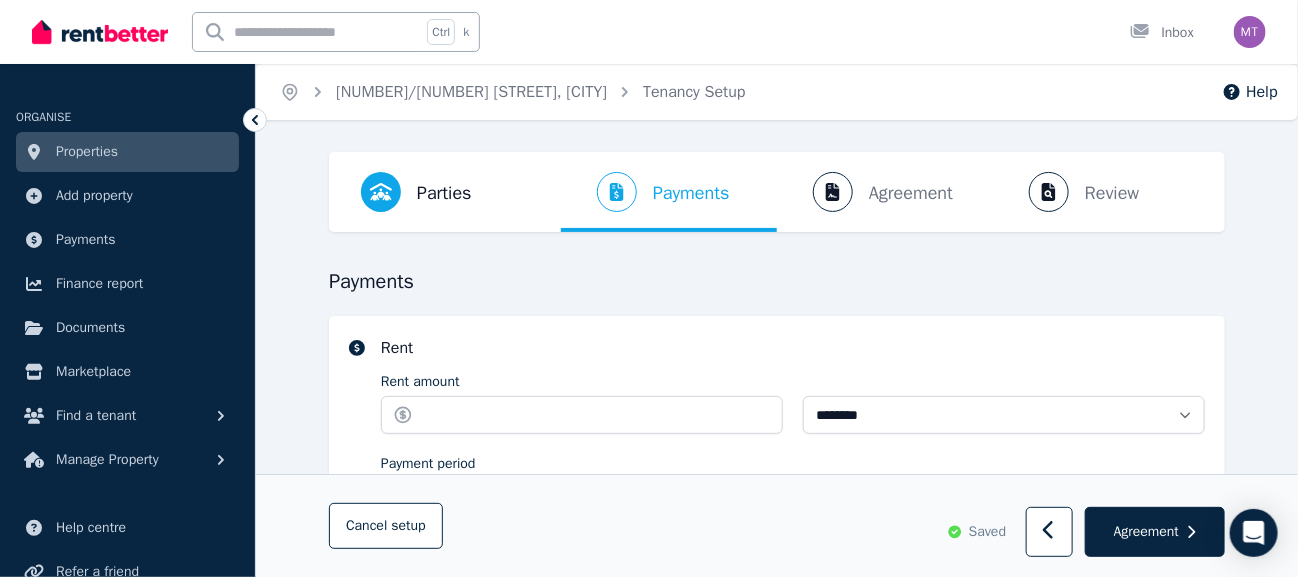 select on "**********" 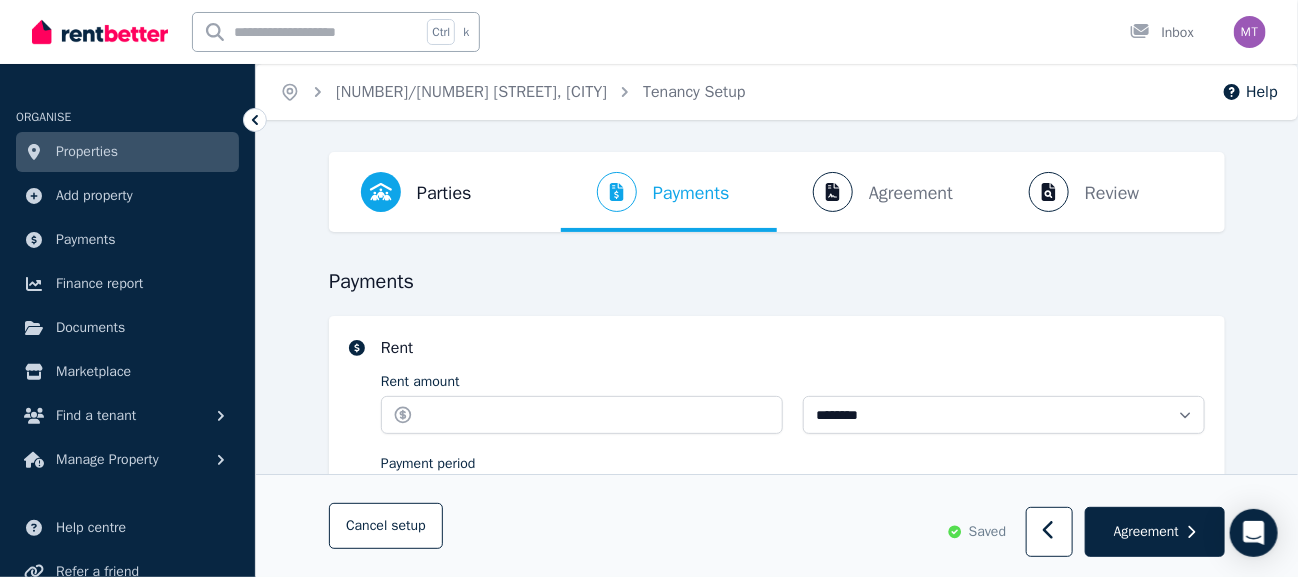 select on "**********" 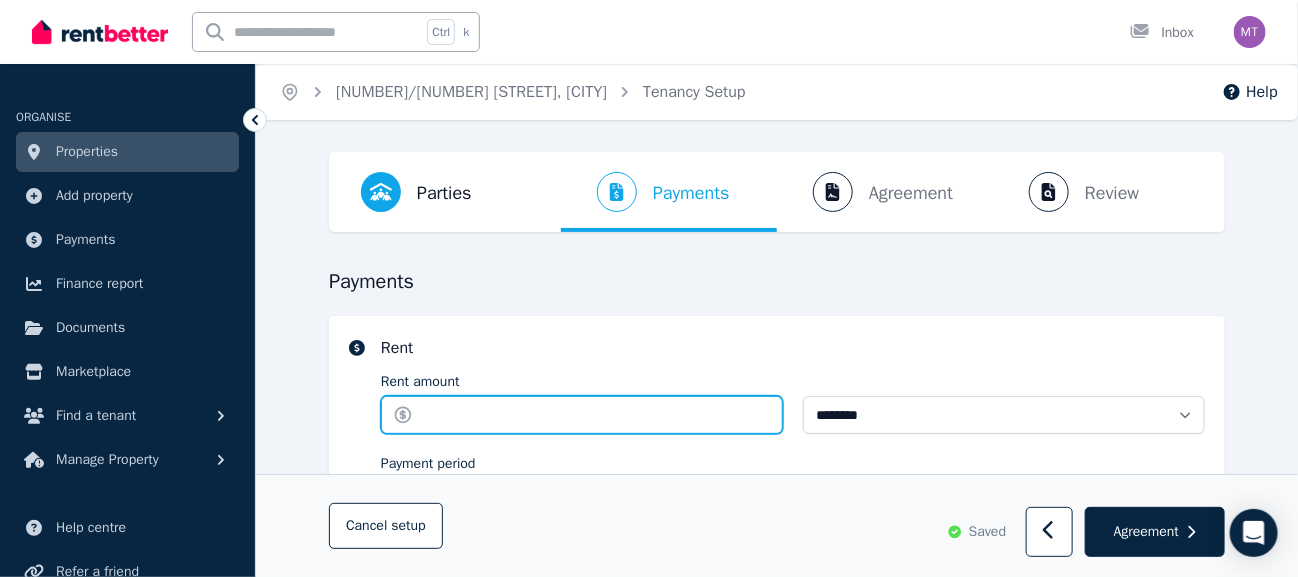 click on "Rent amount" at bounding box center [582, 415] 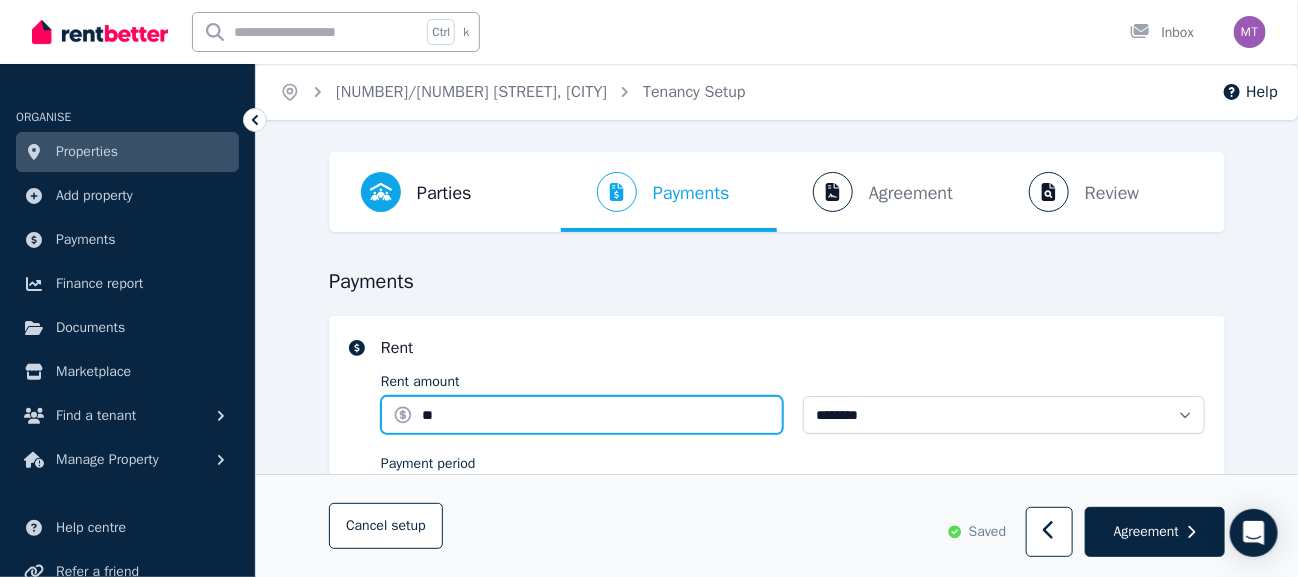type on "***" 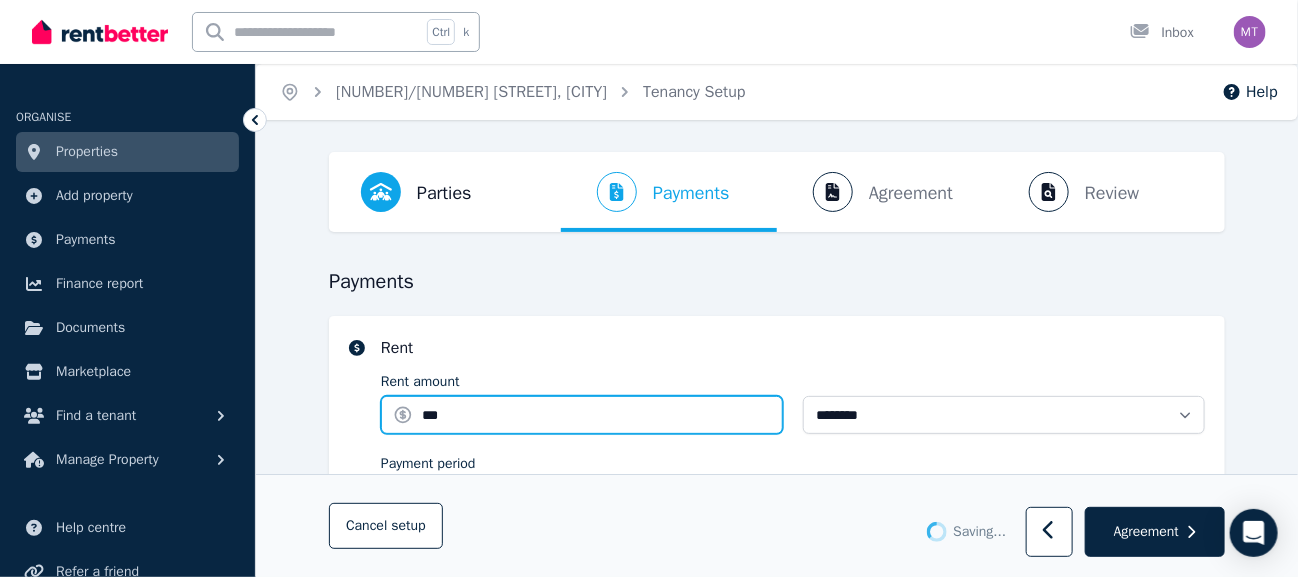 type 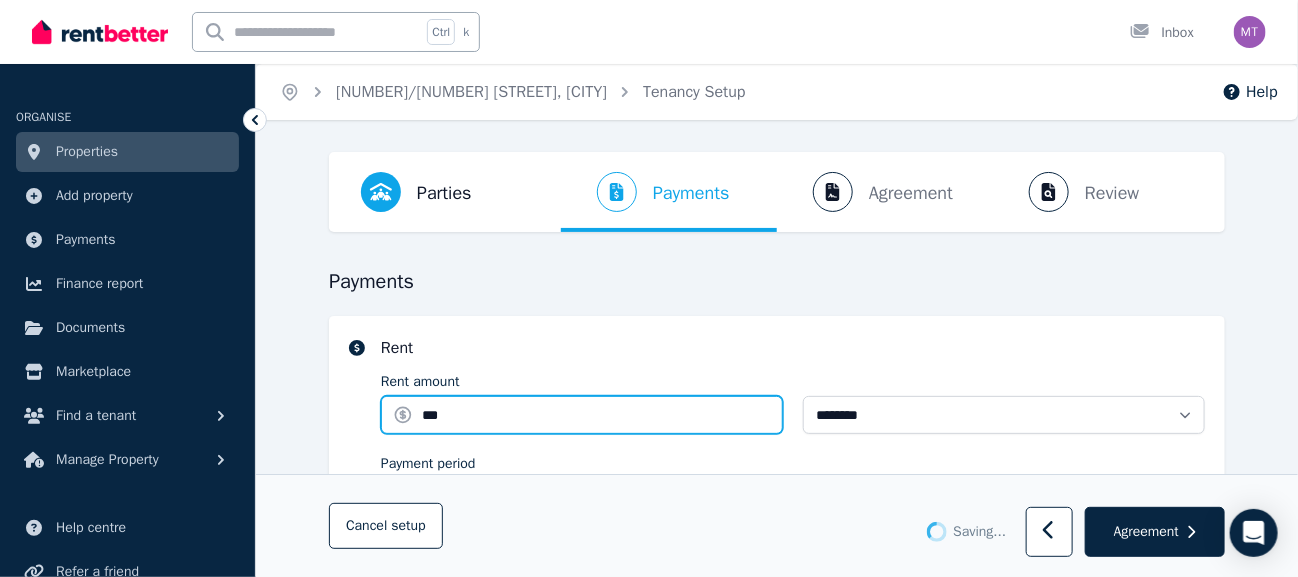 type on "**********" 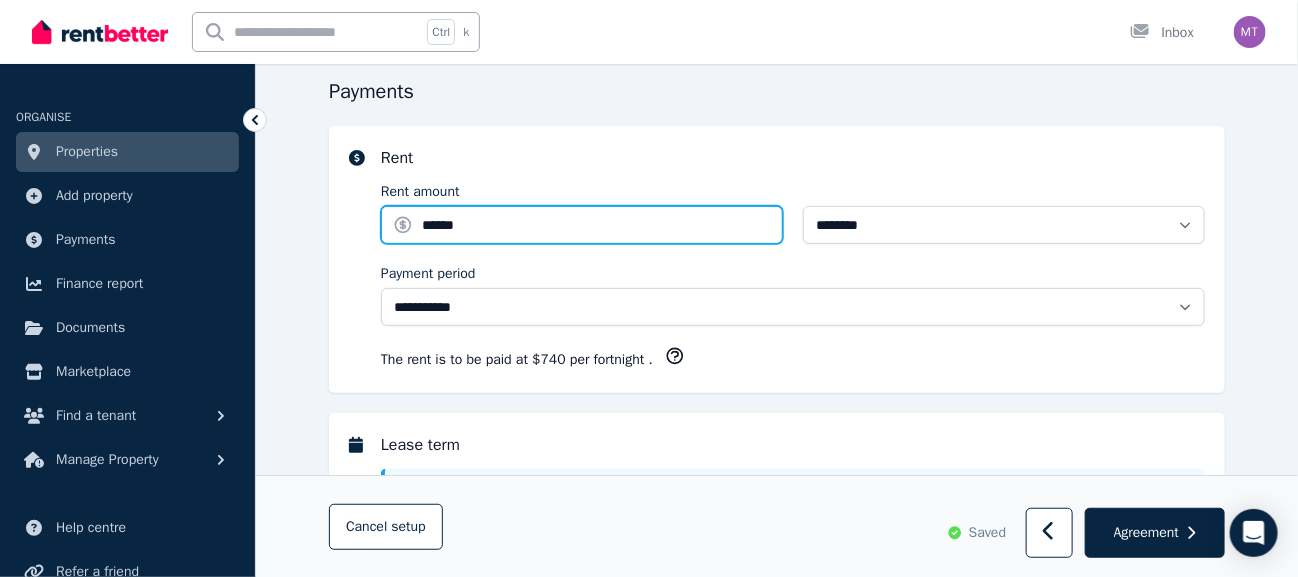 scroll, scrollTop: 200, scrollLeft: 0, axis: vertical 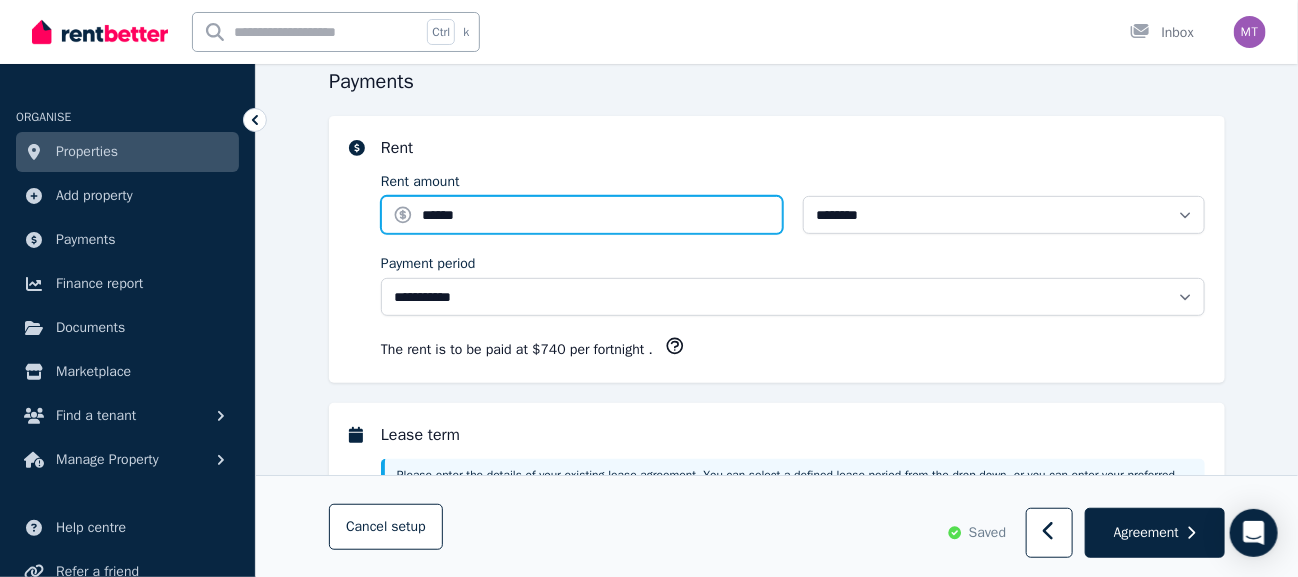 type on "******" 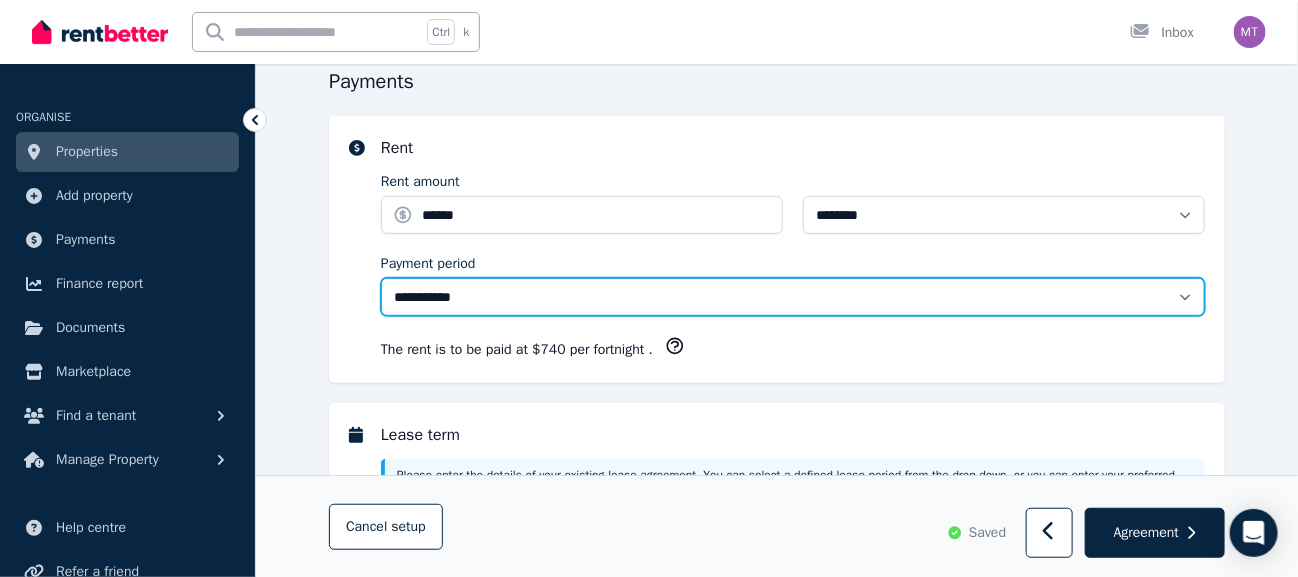 click on "**********" at bounding box center [793, 297] 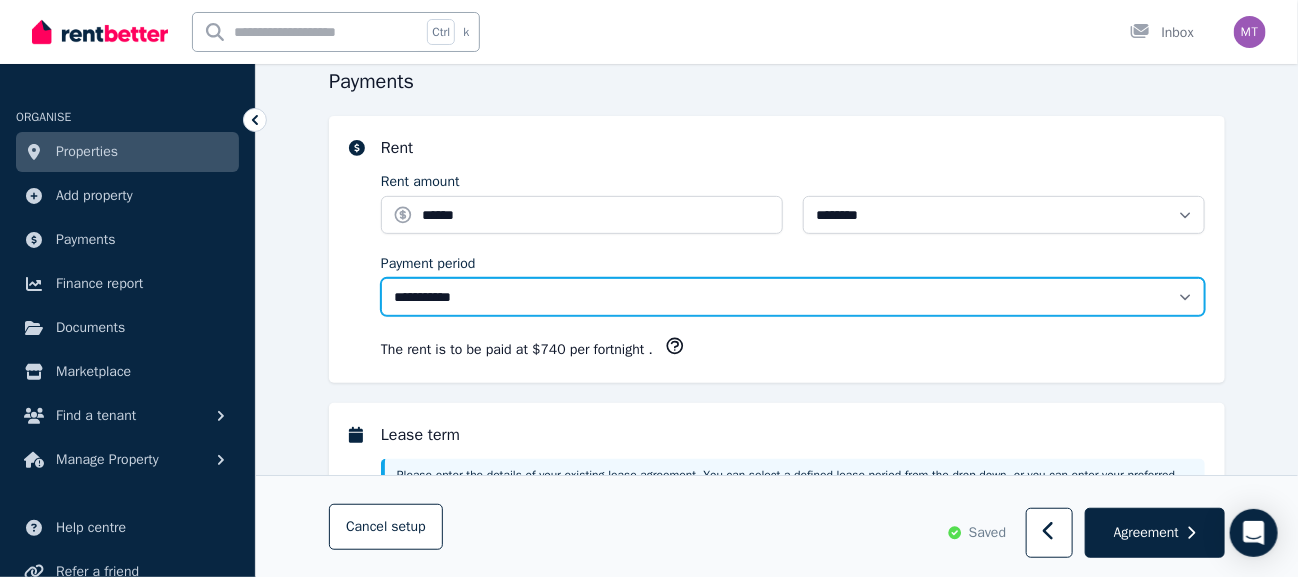 select on "******" 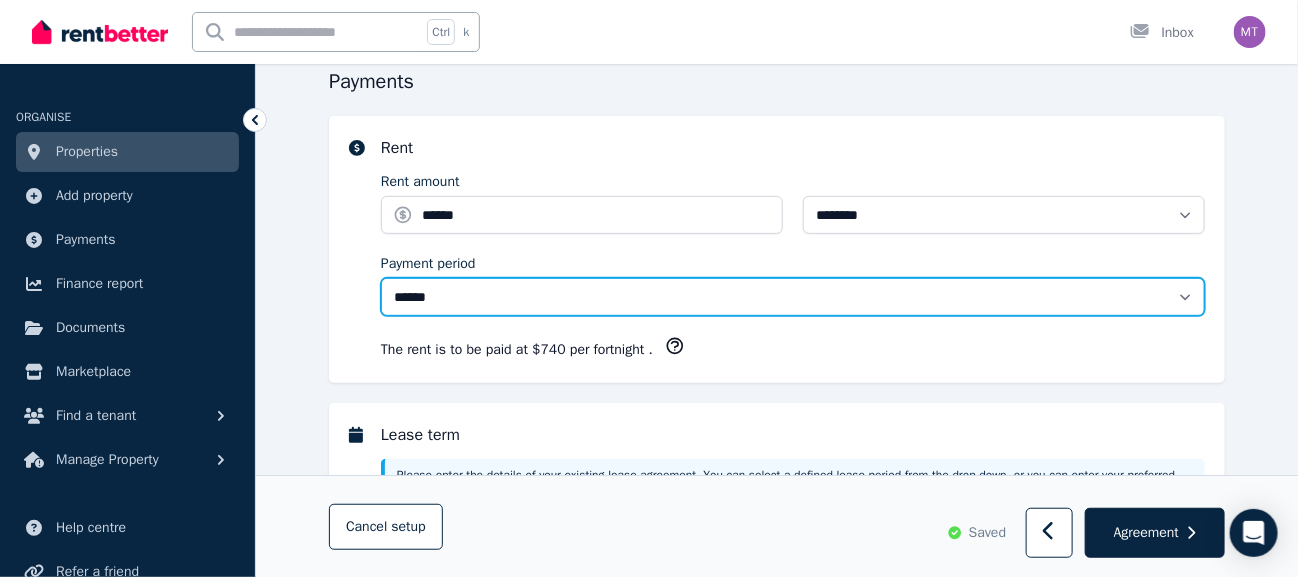 click on "**********" at bounding box center (793, 297) 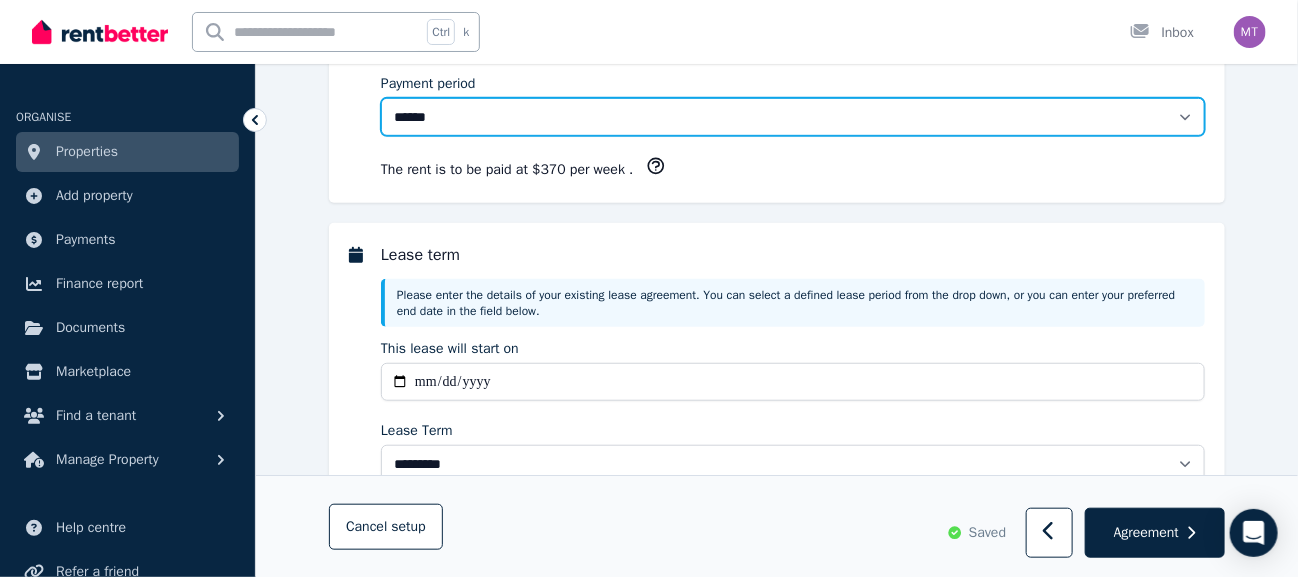 scroll, scrollTop: 400, scrollLeft: 0, axis: vertical 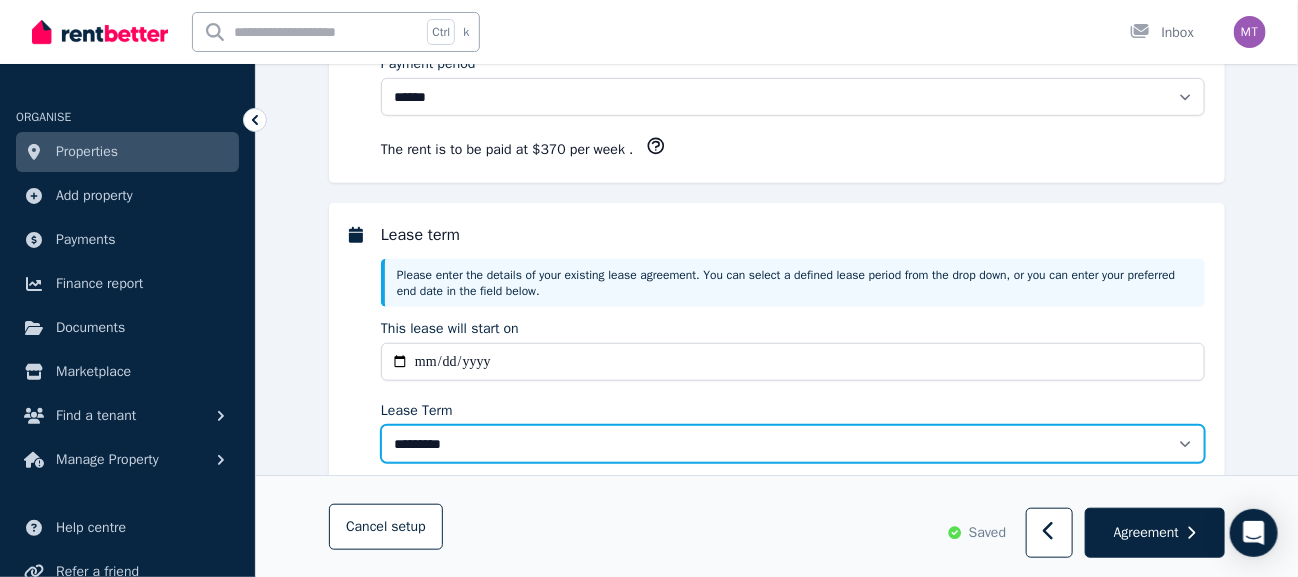 click on "******** ******** ********* ******* ******* ******* ******* ***** ********" at bounding box center [793, 444] 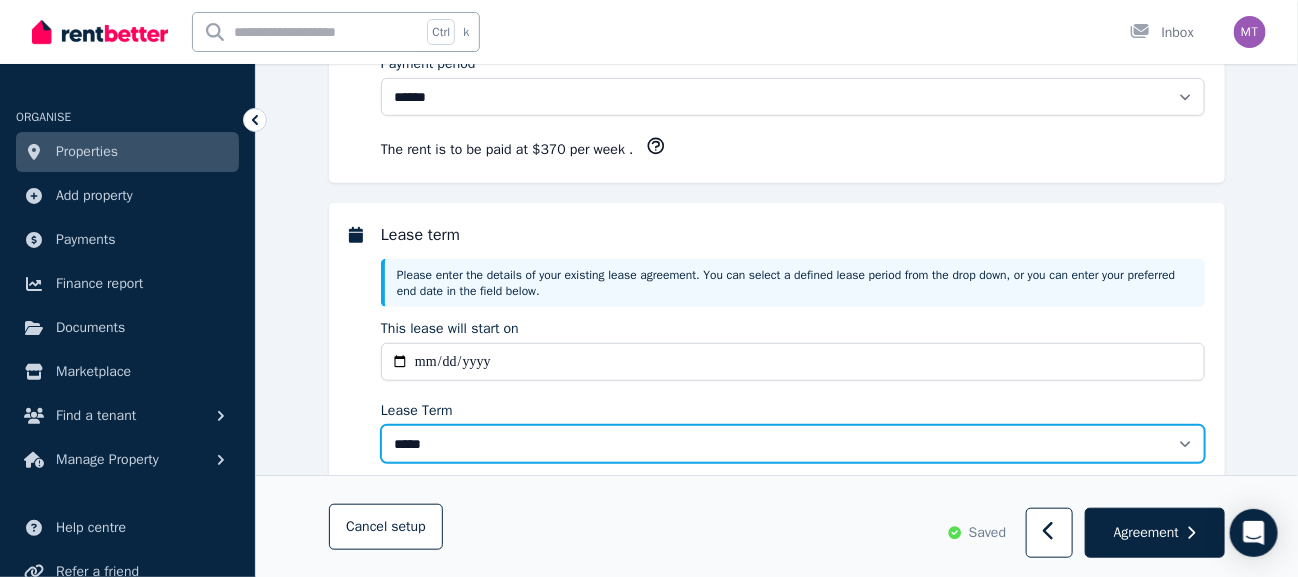 click on "******** ******** ********* ******* ******* ******* ******* ***** ********" at bounding box center (793, 444) 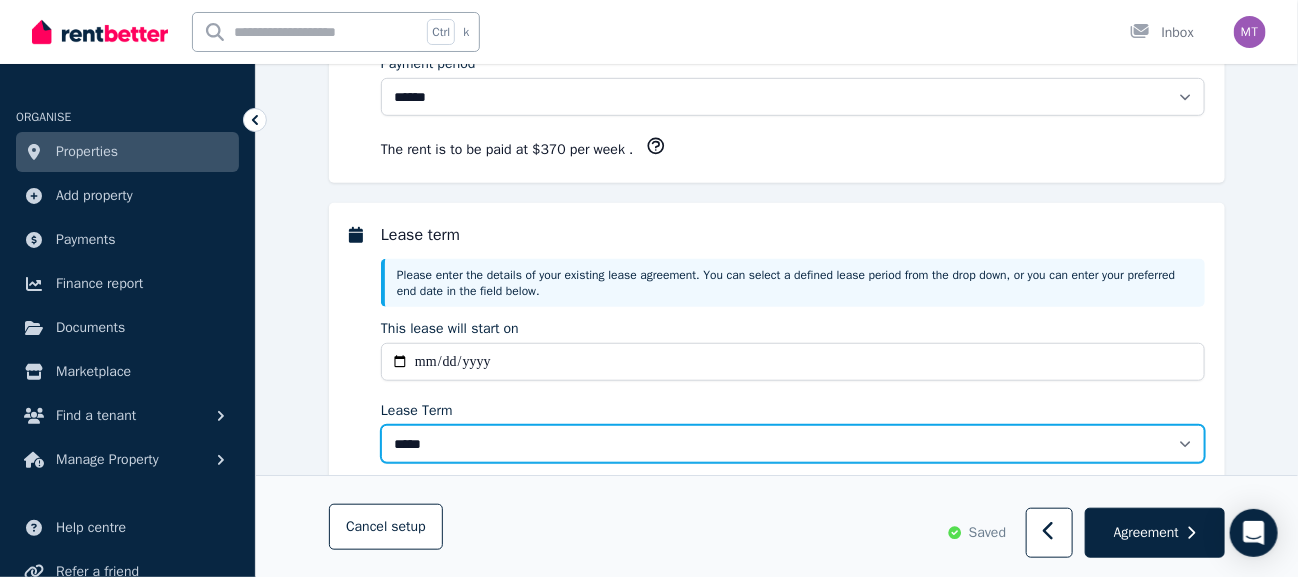 select on "**********" 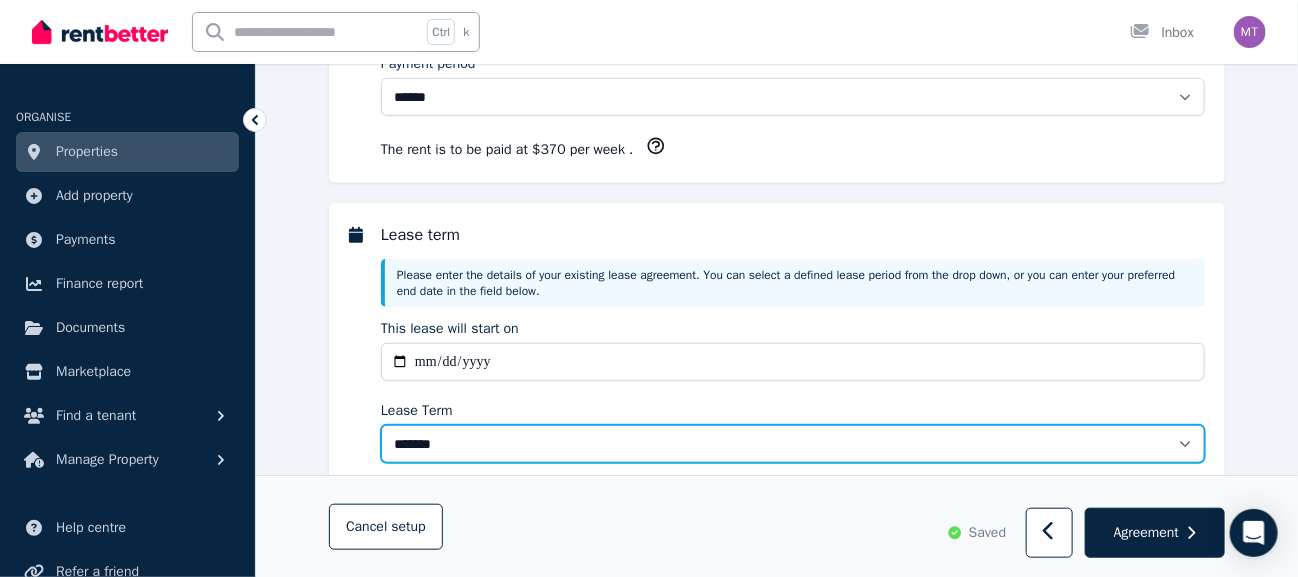 click on "******** ******** ********* ******* ******* ******* ******* ***** ********" at bounding box center (793, 444) 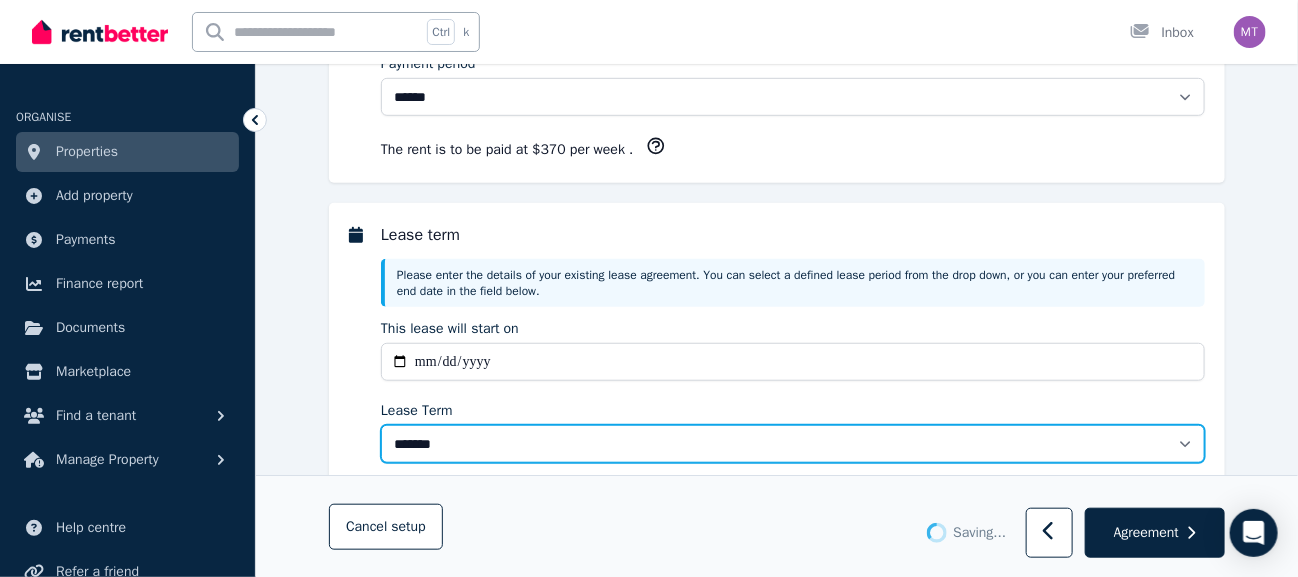type on "**********" 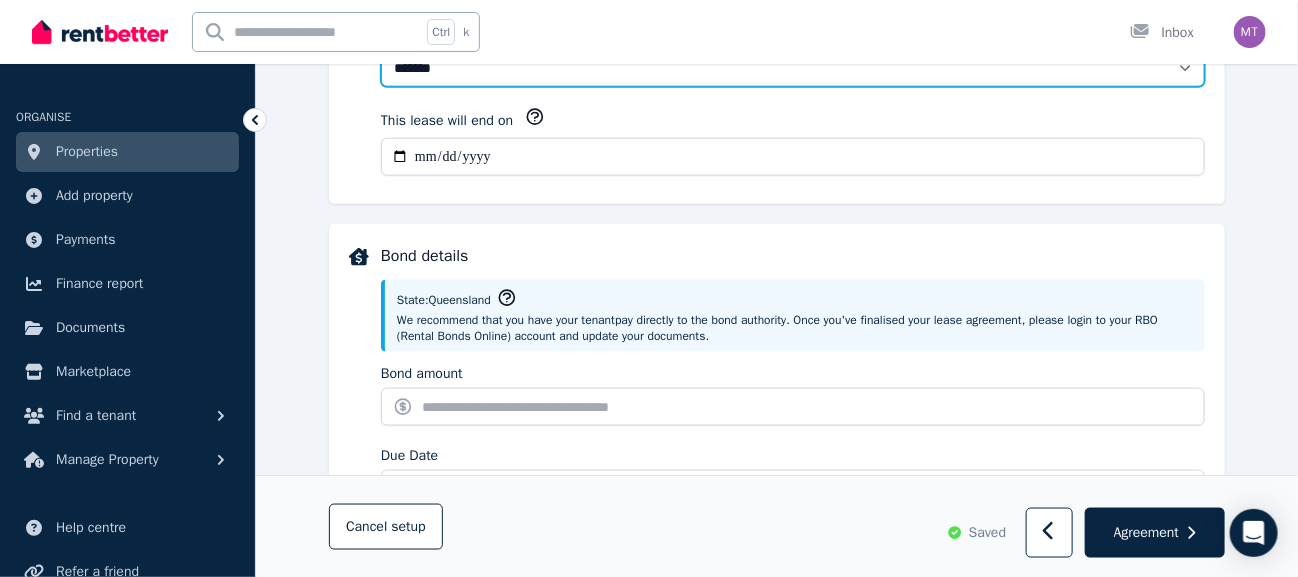 scroll, scrollTop: 800, scrollLeft: 0, axis: vertical 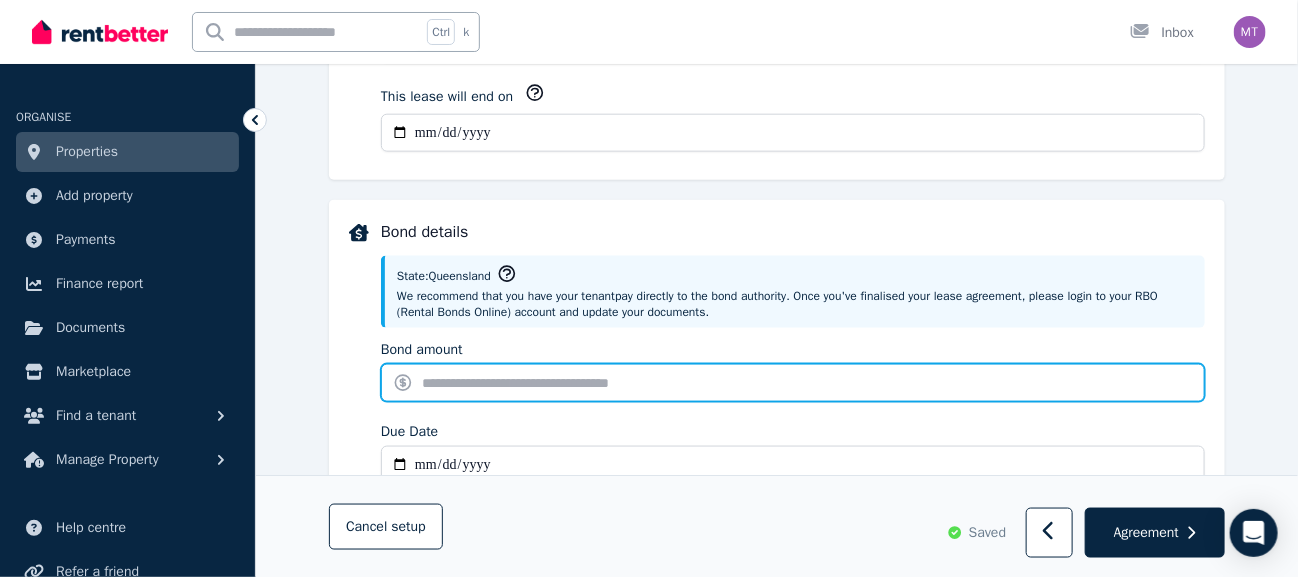 click on "Bond amount" at bounding box center [793, 383] 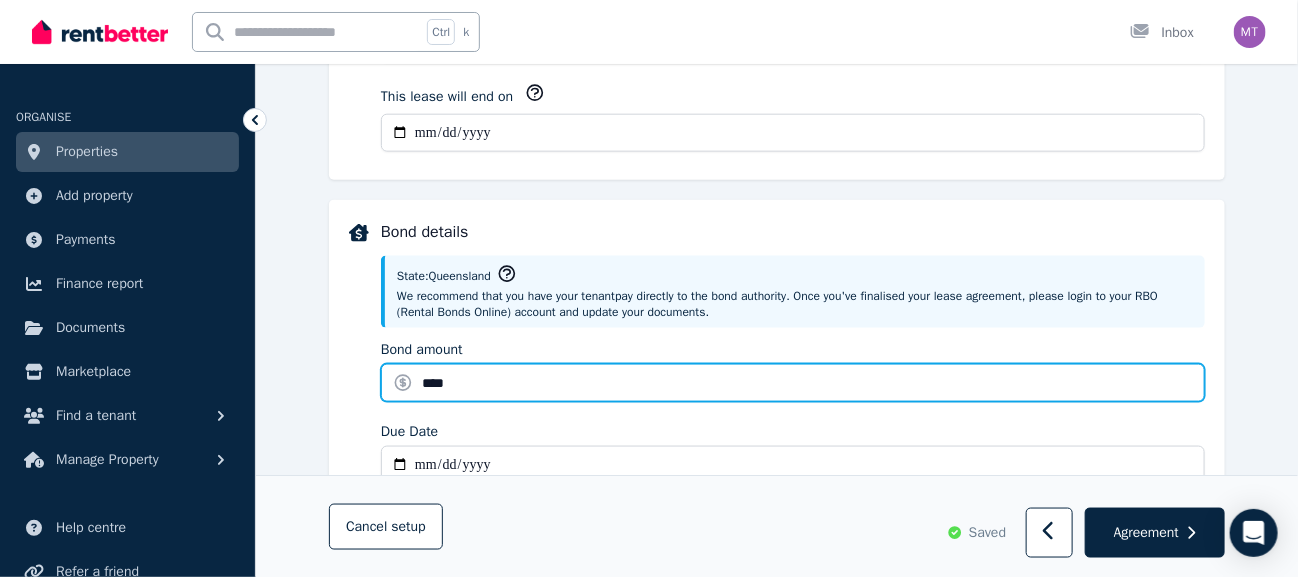 click on "****" at bounding box center [793, 383] 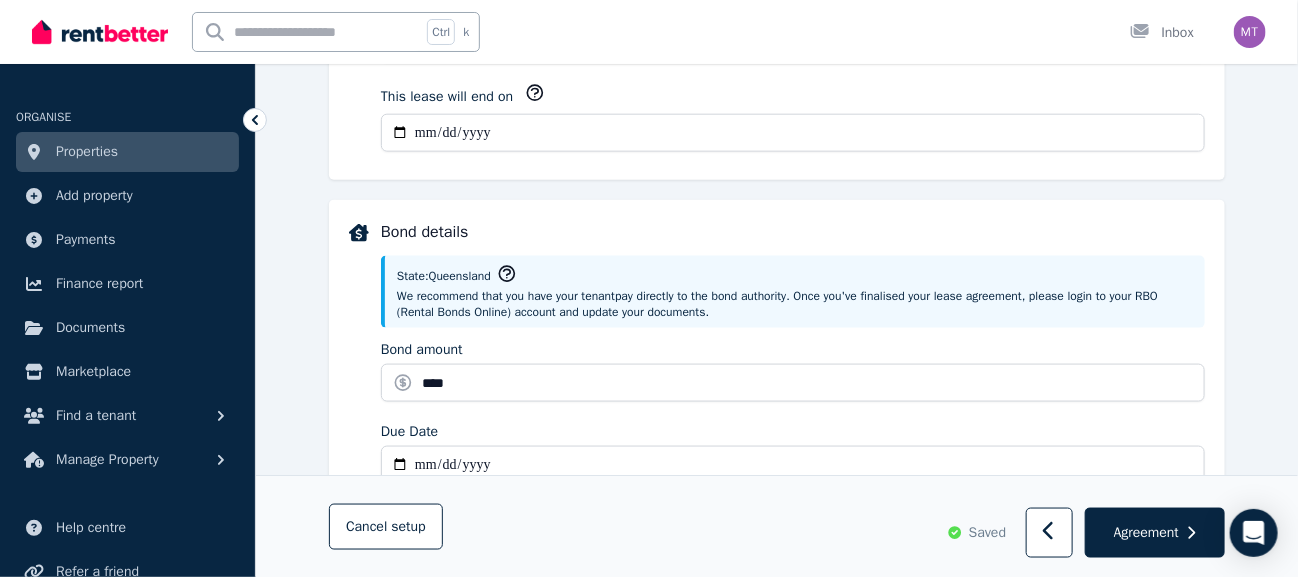 click on "Due Date" at bounding box center [793, 432] 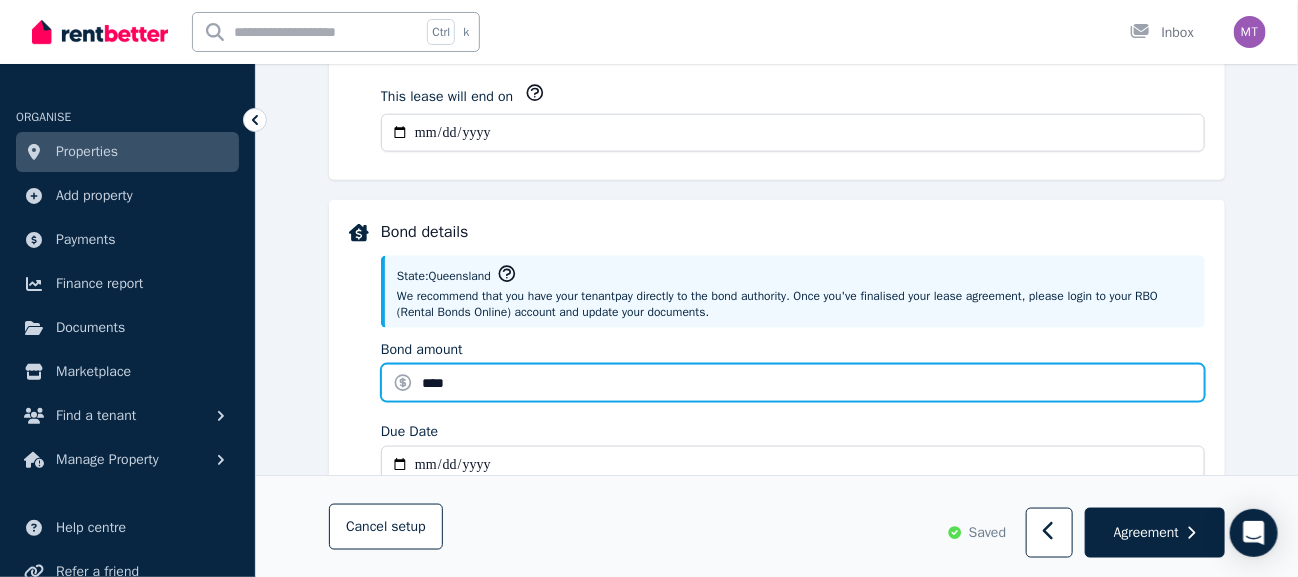 click on "****" at bounding box center (793, 383) 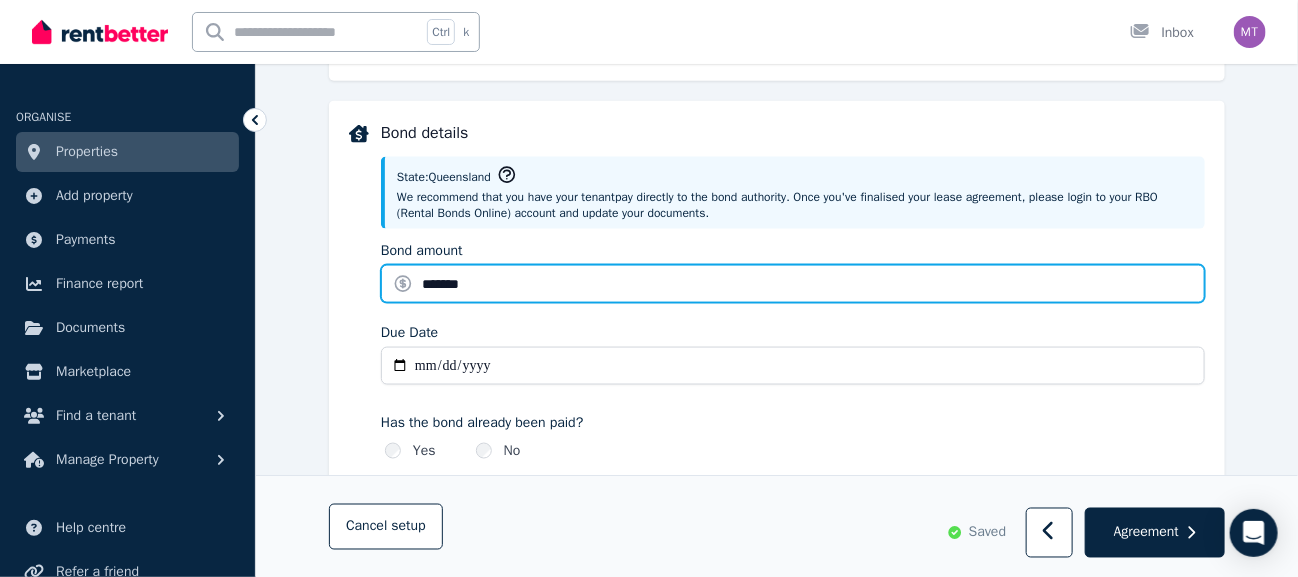 scroll, scrollTop: 900, scrollLeft: 0, axis: vertical 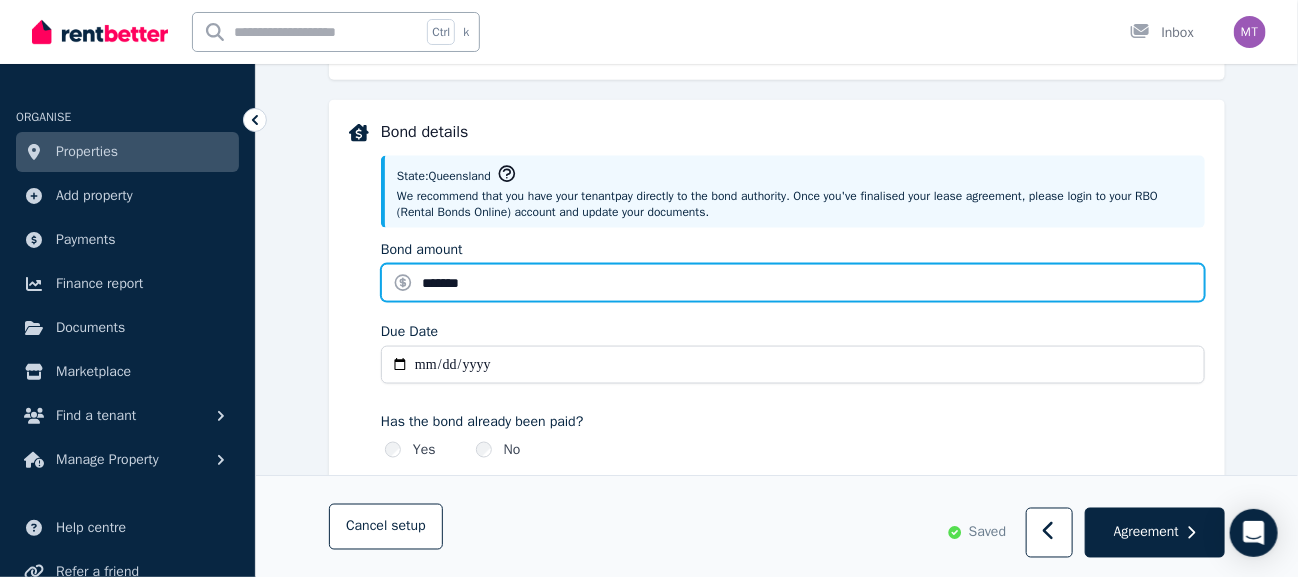 type on "*******" 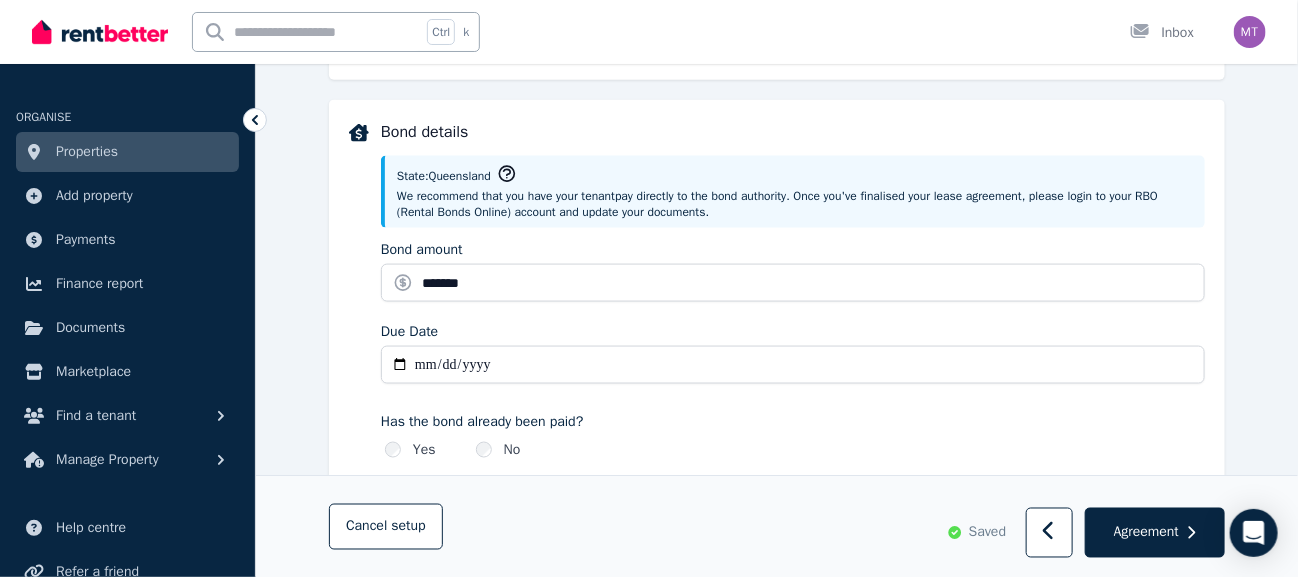 click on "Due Date" at bounding box center [793, 365] 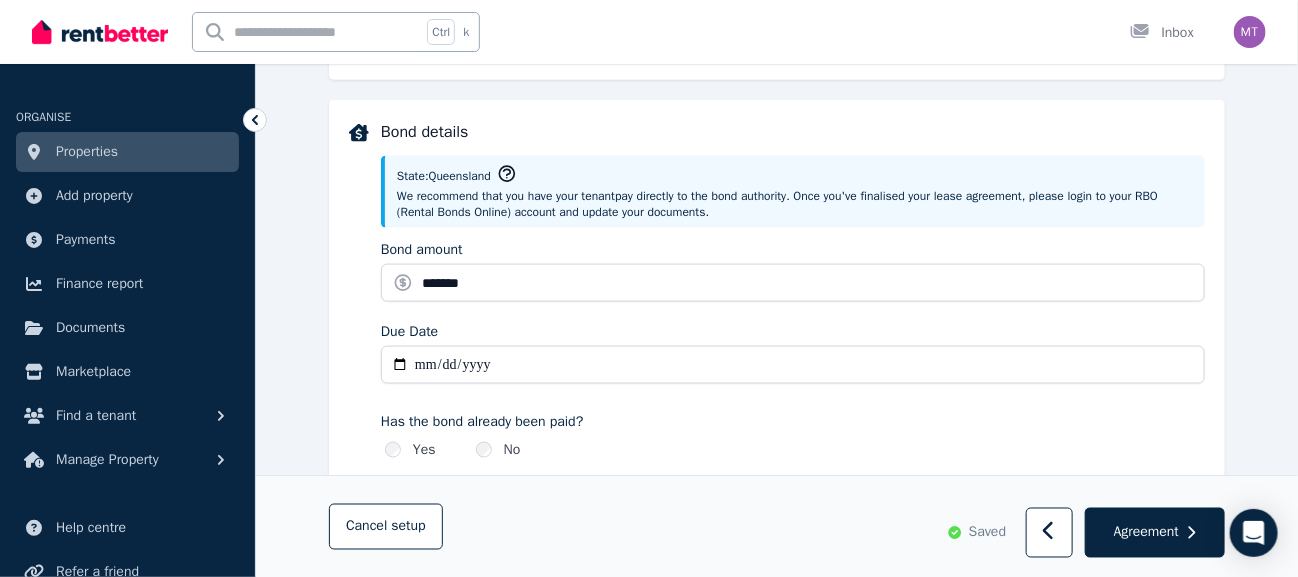 type on "**********" 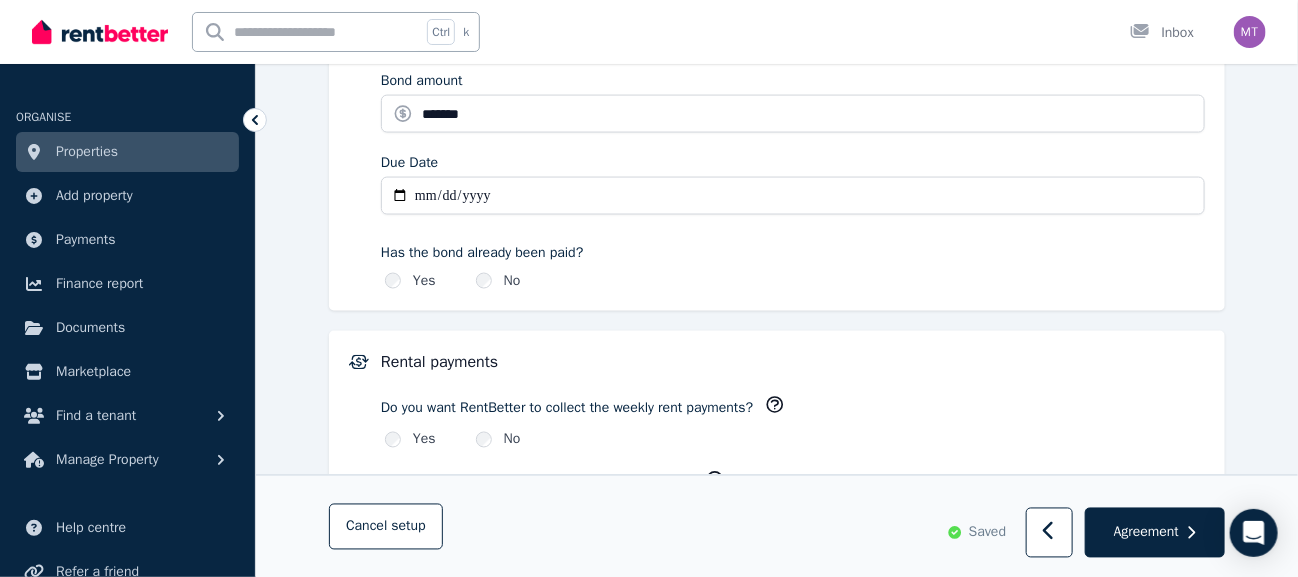 scroll, scrollTop: 1100, scrollLeft: 0, axis: vertical 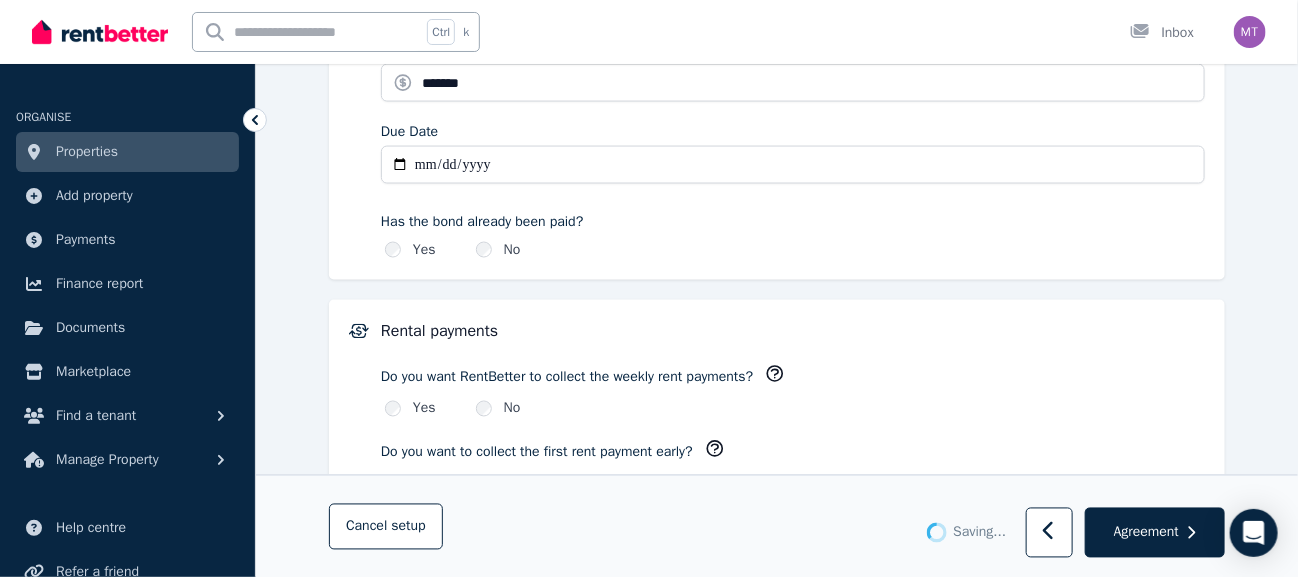 type 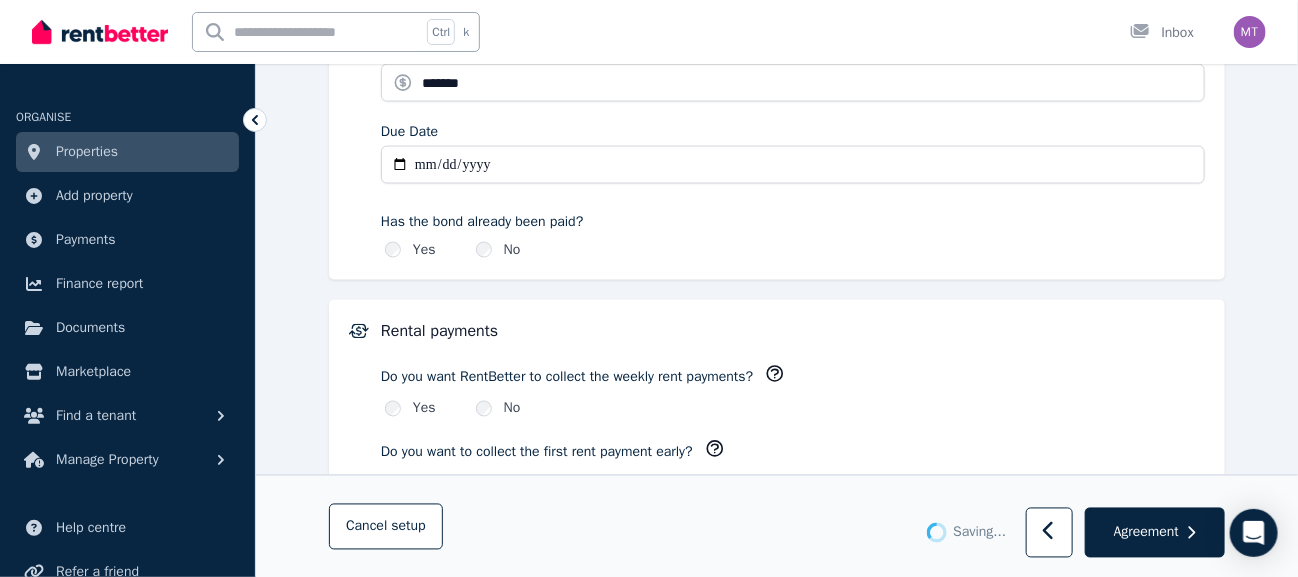 type 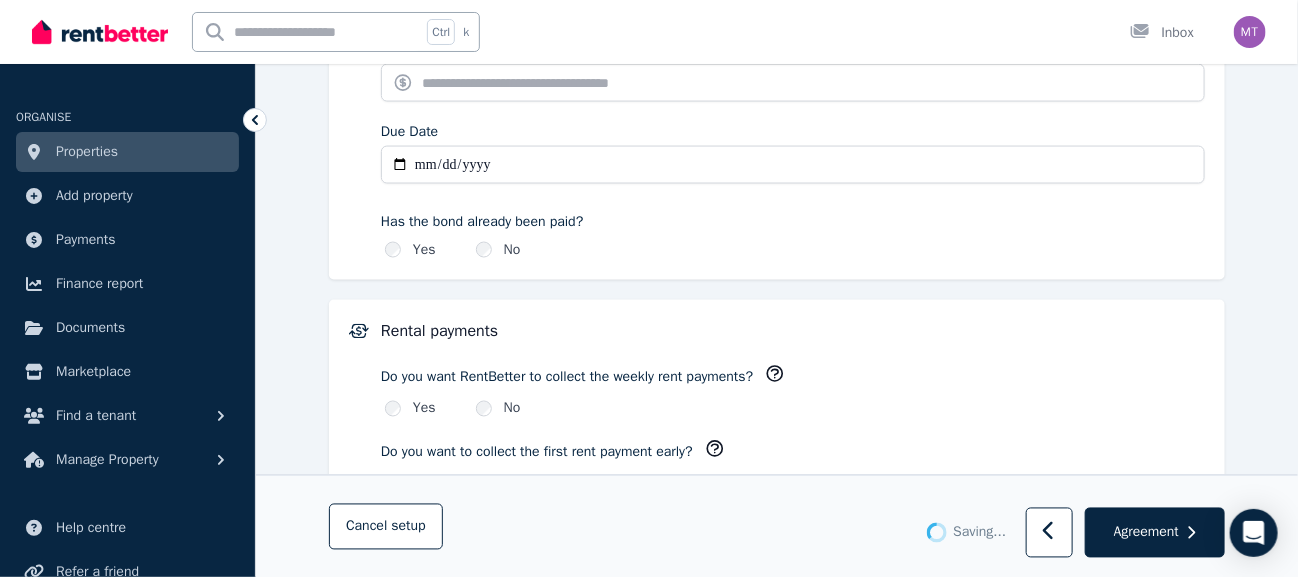 type on "*******" 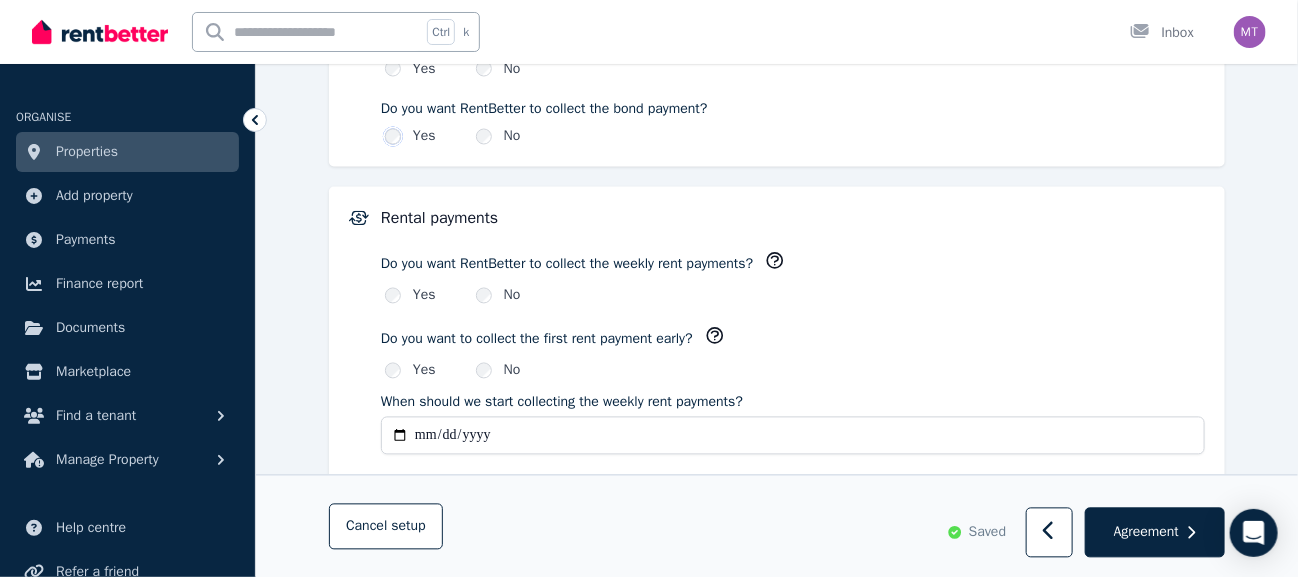 scroll, scrollTop: 1300, scrollLeft: 0, axis: vertical 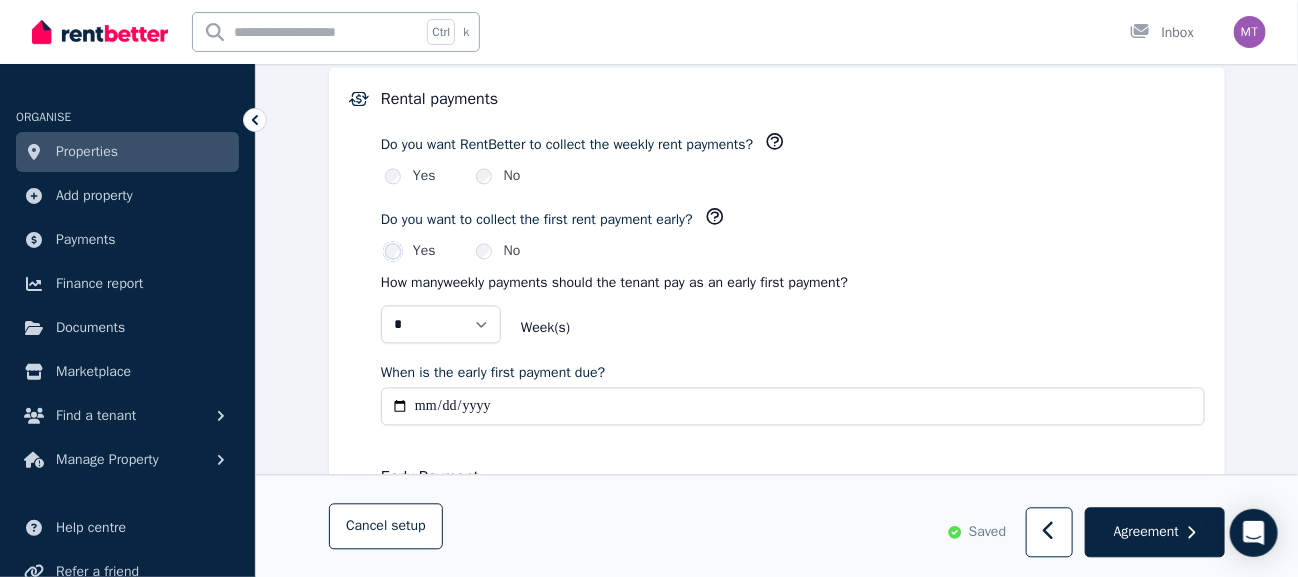 click 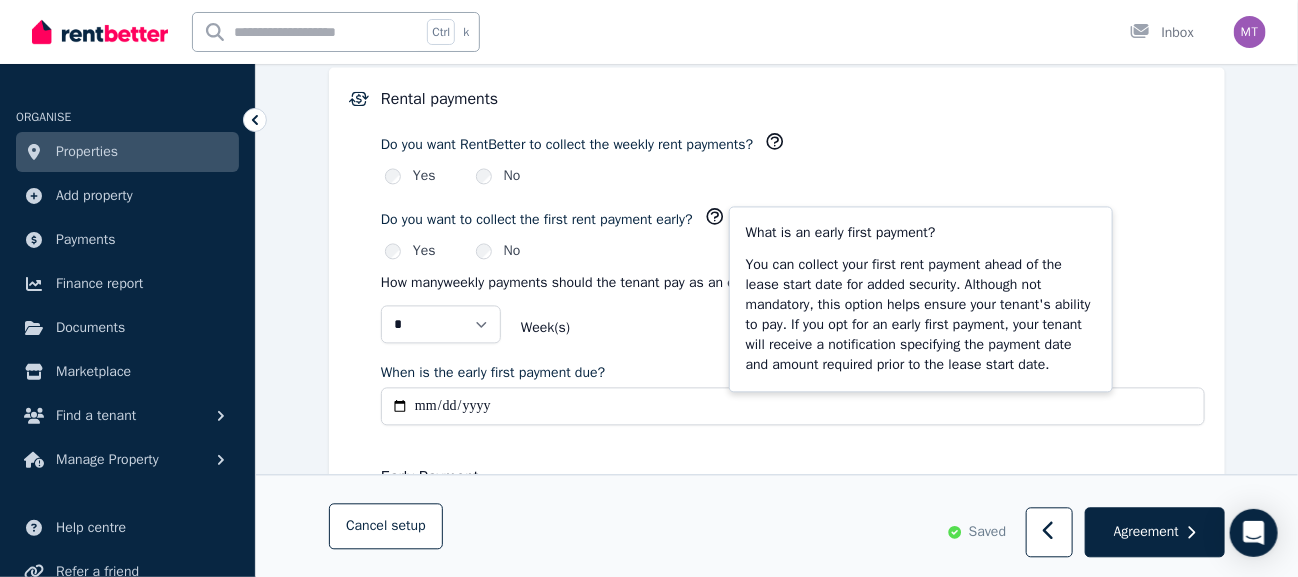 click on "* * Week (s)" at bounding box center [793, 329] 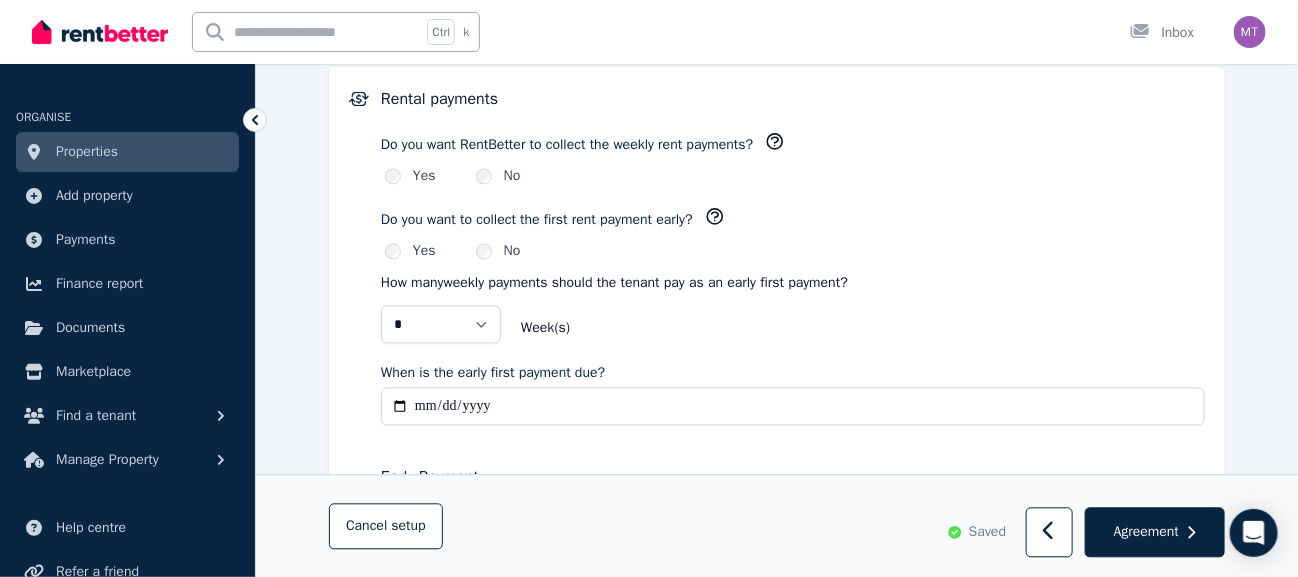 click on "When is the early first payment due?" at bounding box center [793, 407] 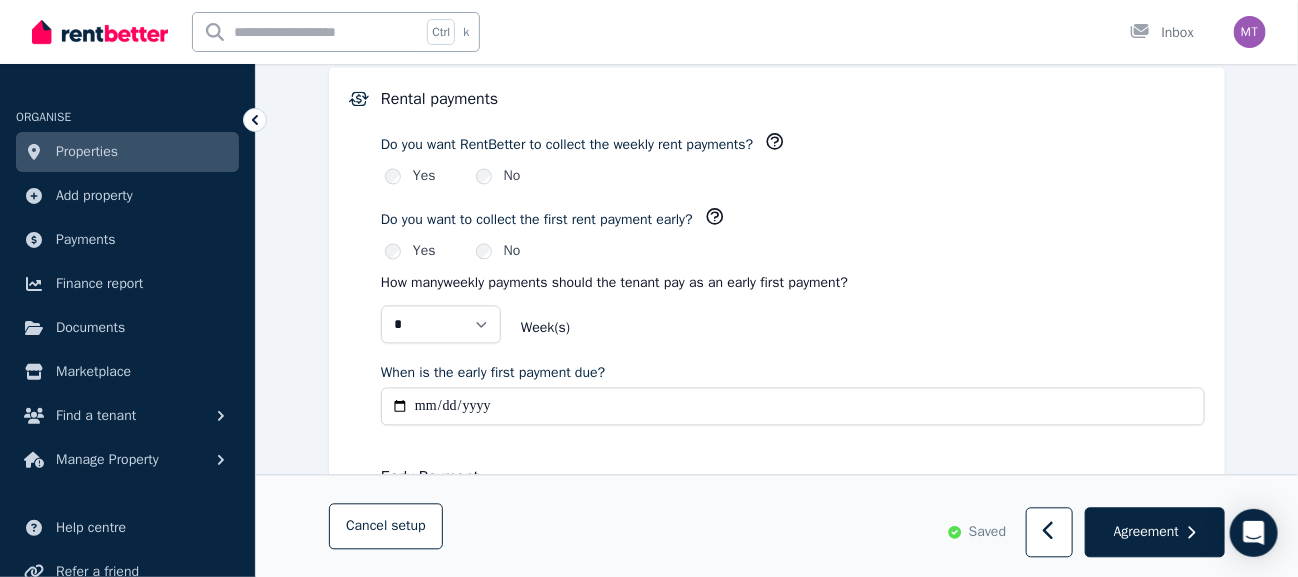 type on "**********" 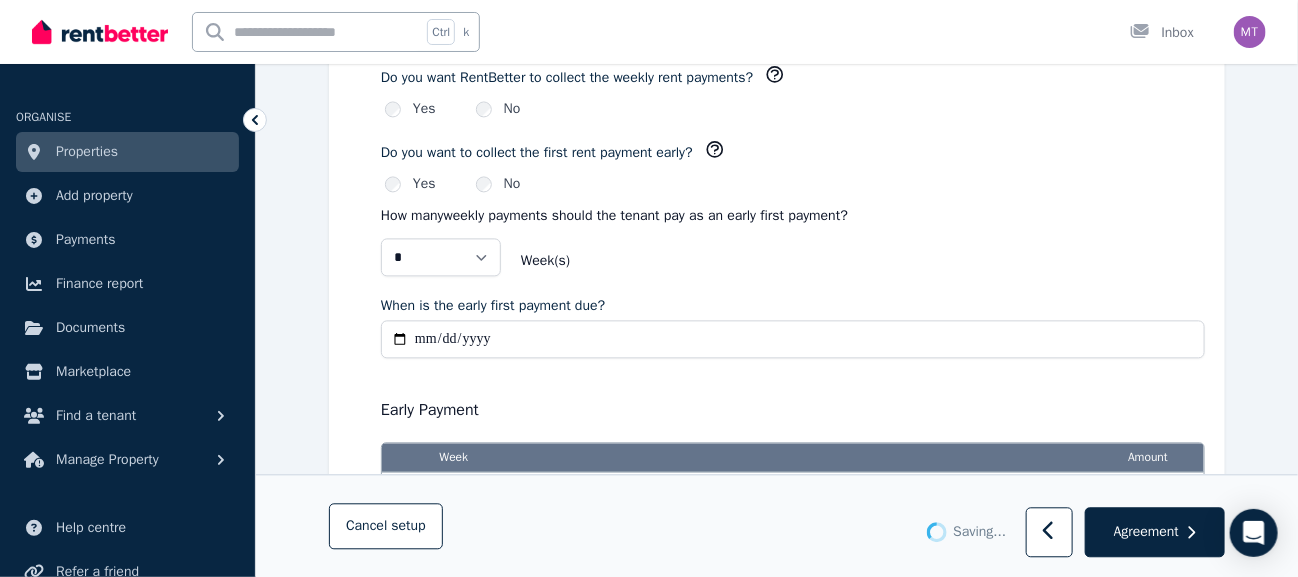 scroll, scrollTop: 1500, scrollLeft: 0, axis: vertical 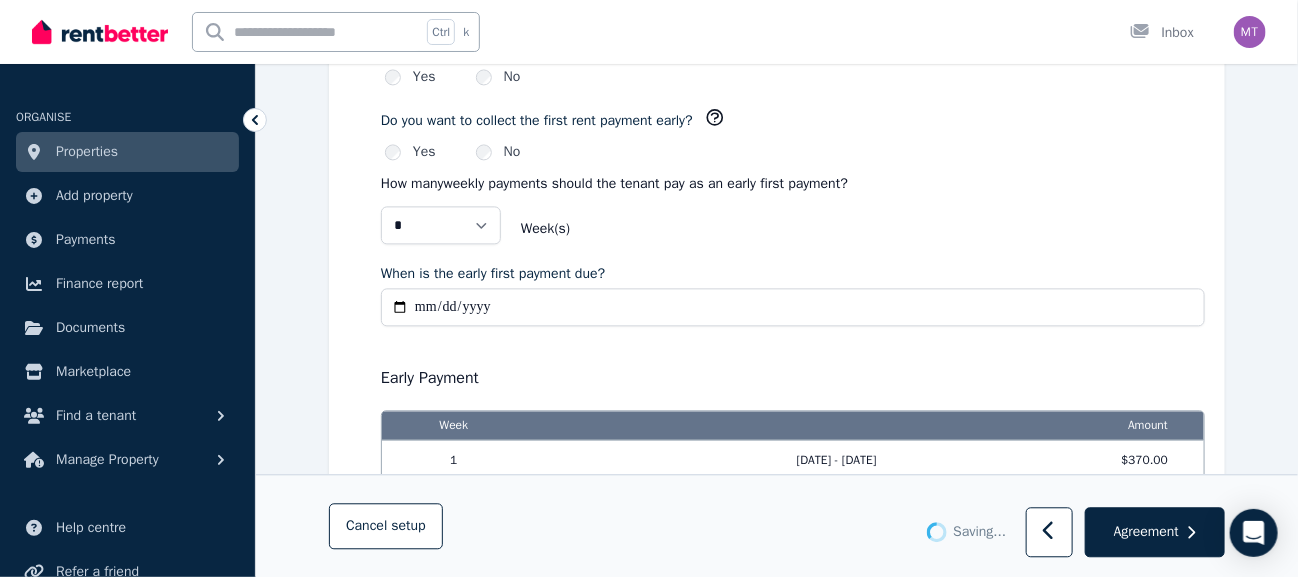 type on "**********" 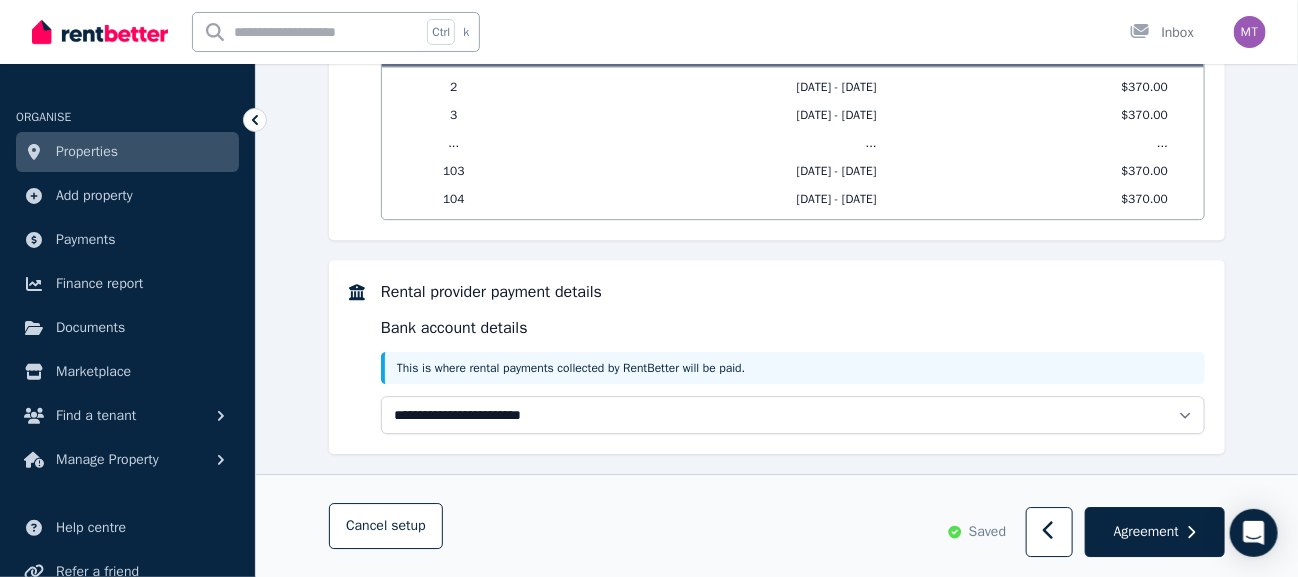 scroll, scrollTop: 2137, scrollLeft: 0, axis: vertical 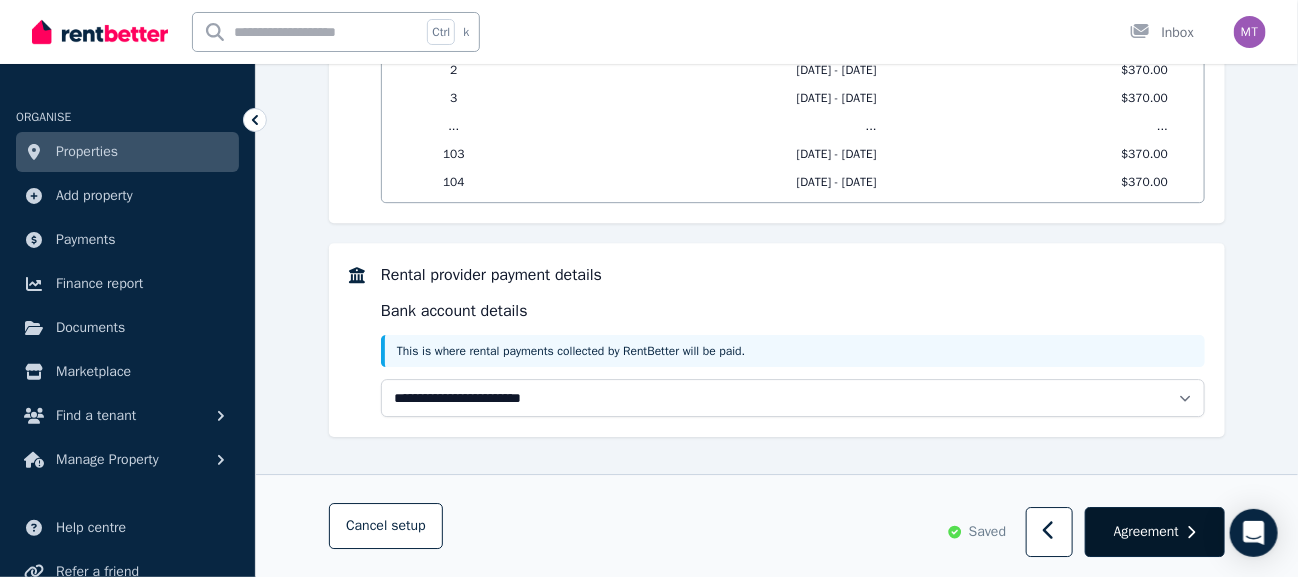 click on "Agreement" at bounding box center (1146, 532) 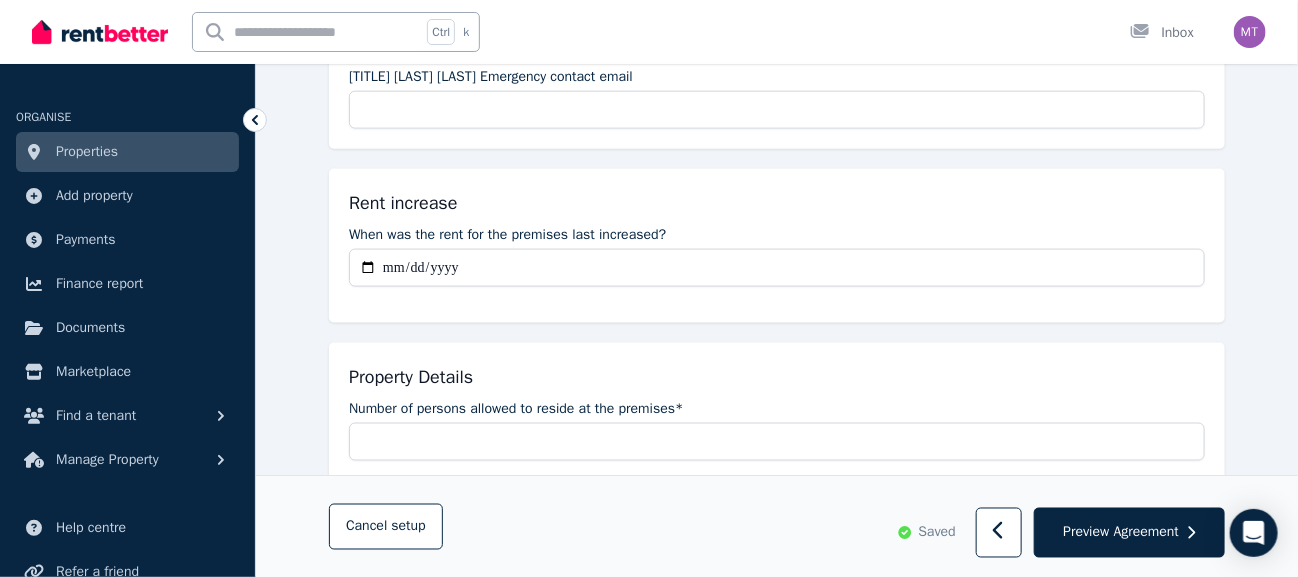 scroll, scrollTop: 1000, scrollLeft: 0, axis: vertical 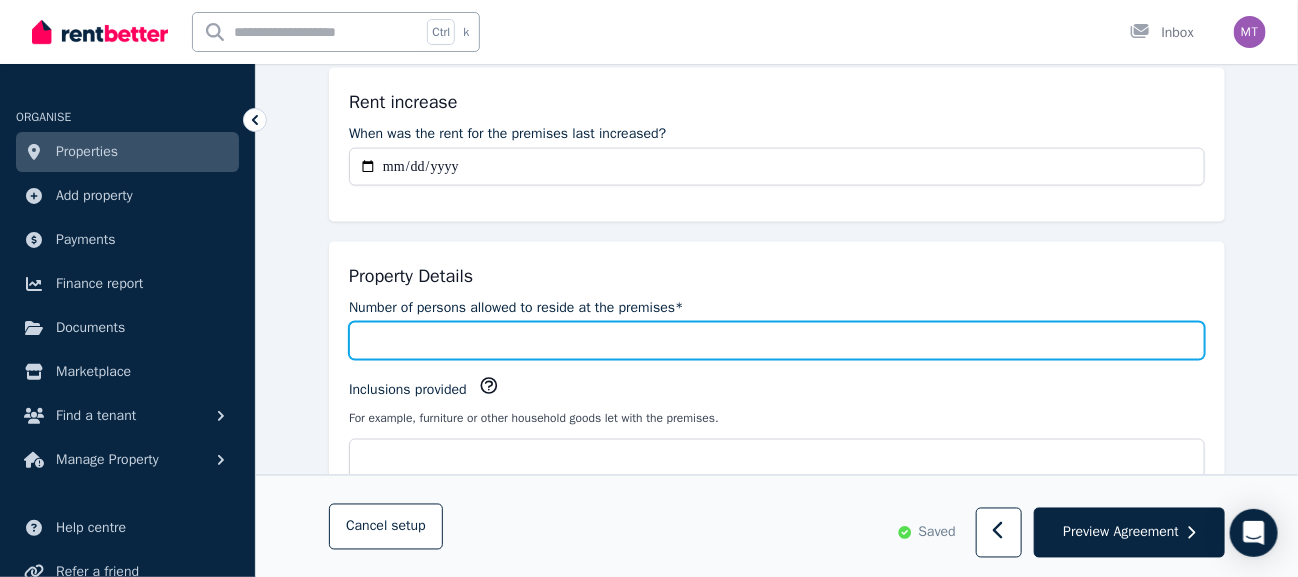 click on "Number of persons allowed to reside at the premises*" at bounding box center [777, 341] 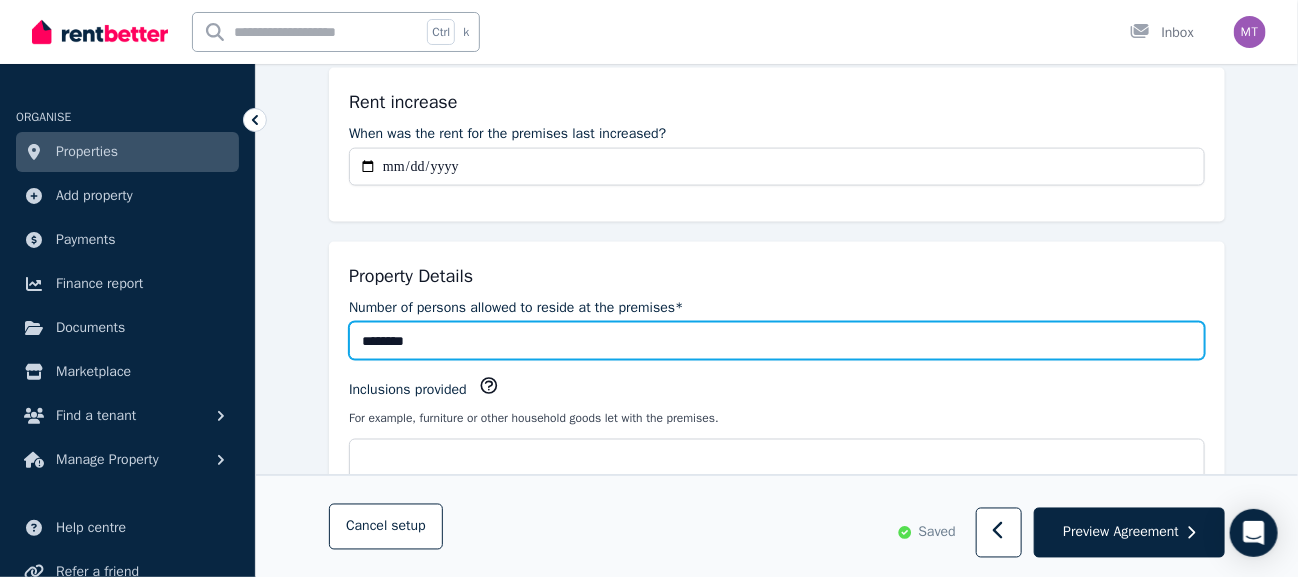type on "*********" 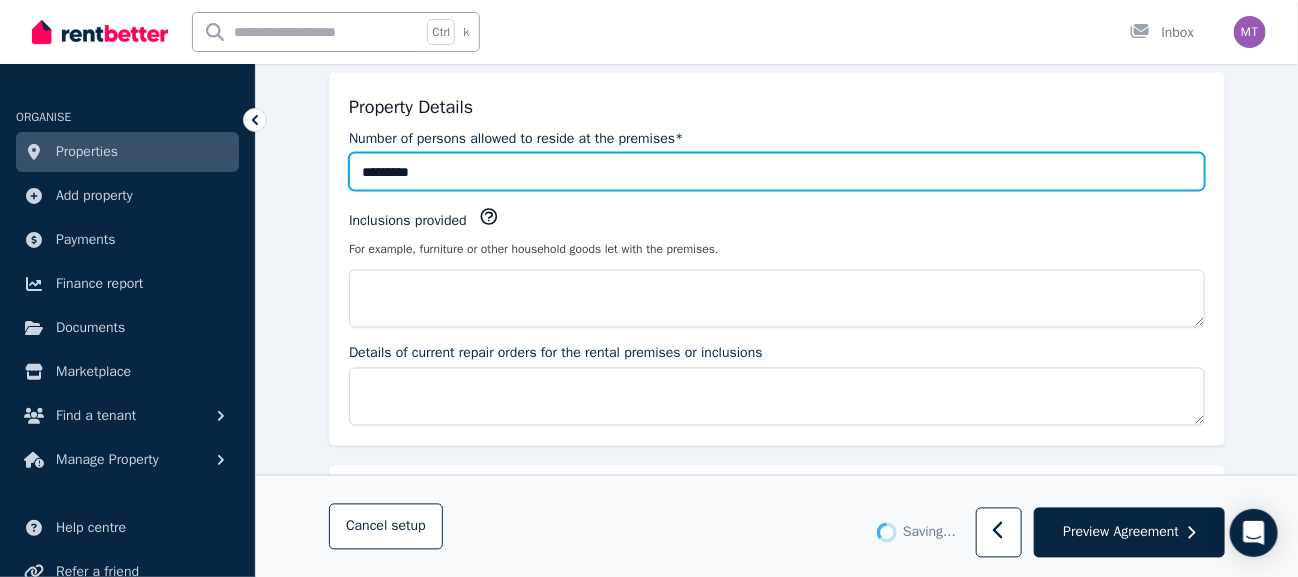 scroll, scrollTop: 1200, scrollLeft: 0, axis: vertical 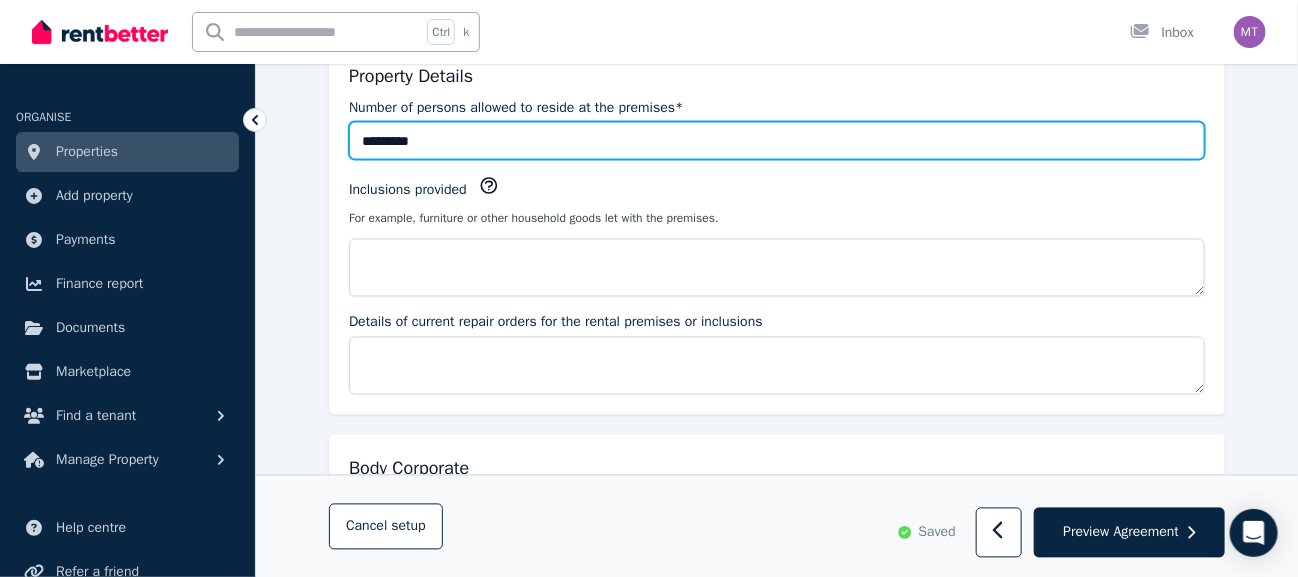 type on "*********" 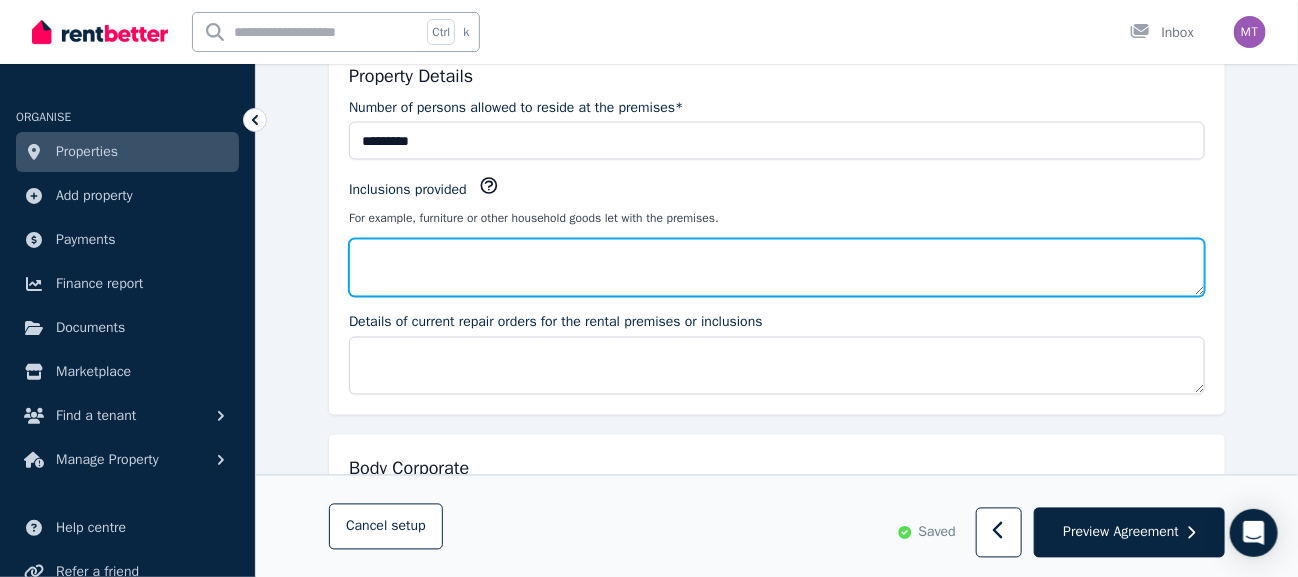 click on "Inclusions provided" at bounding box center (777, 268) 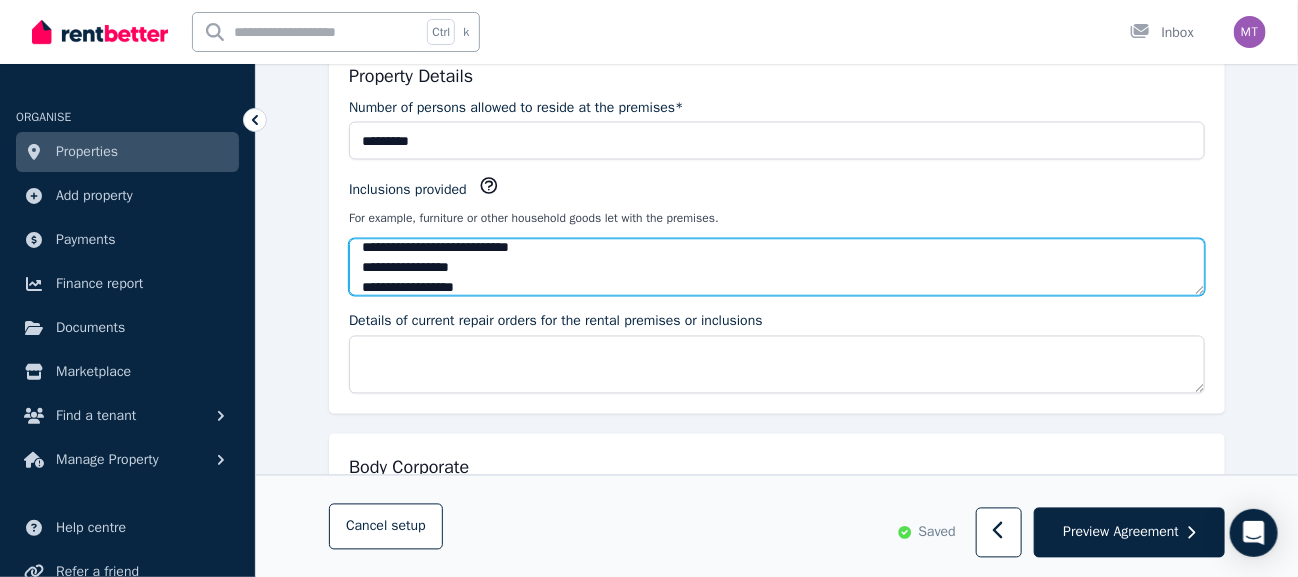 scroll, scrollTop: 31, scrollLeft: 0, axis: vertical 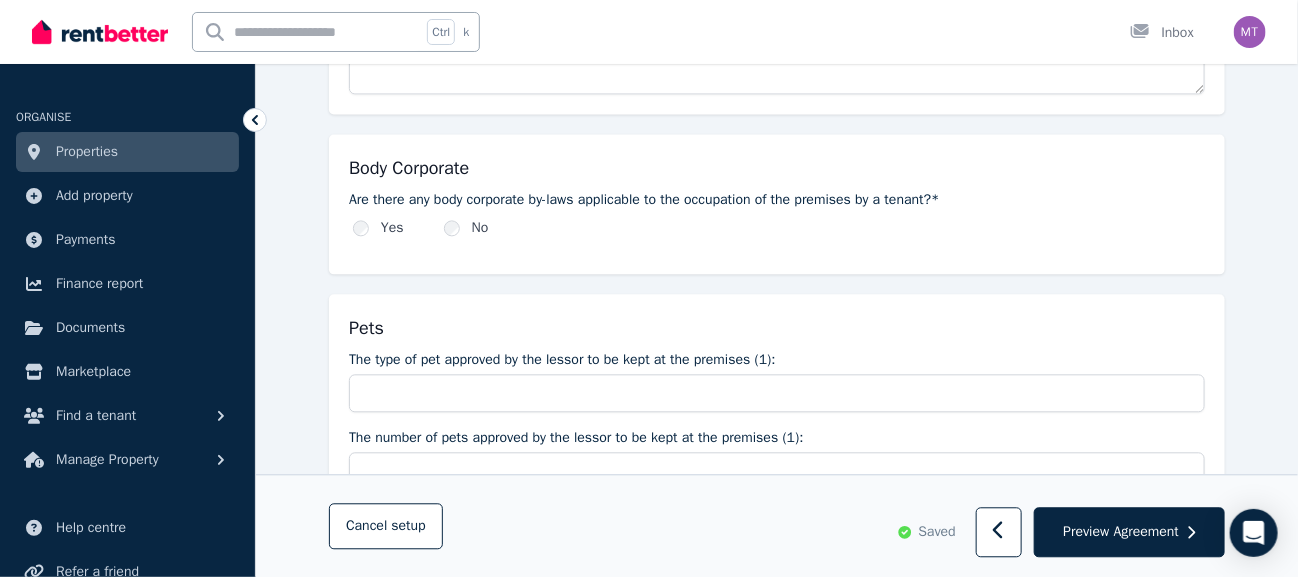 type on "**********" 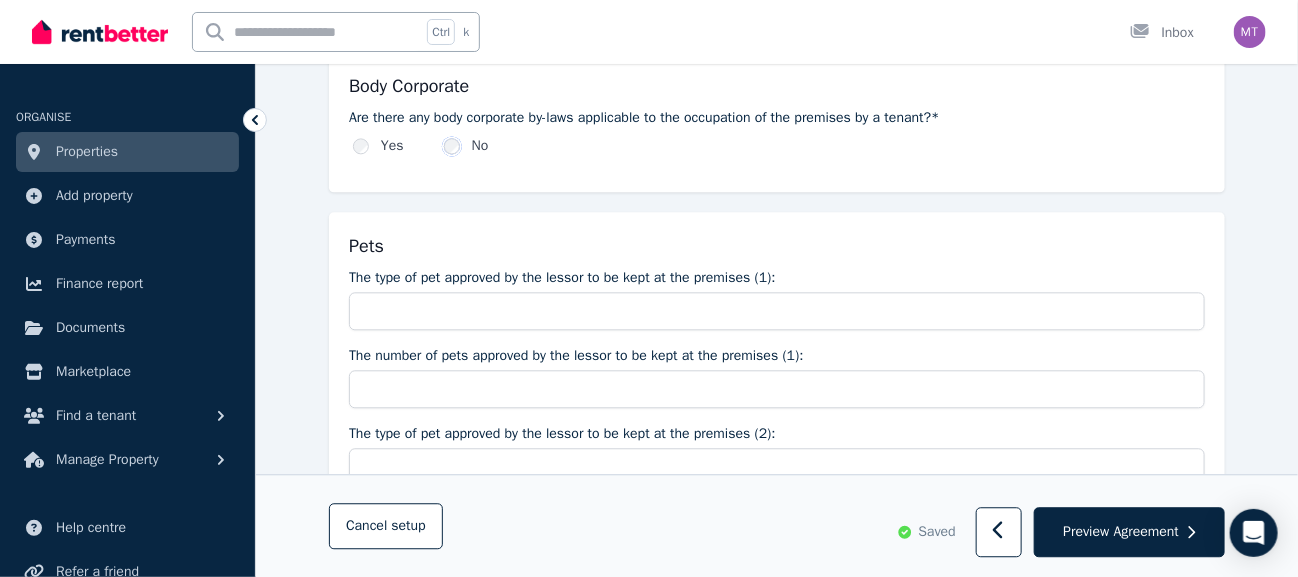 scroll, scrollTop: 1699, scrollLeft: 0, axis: vertical 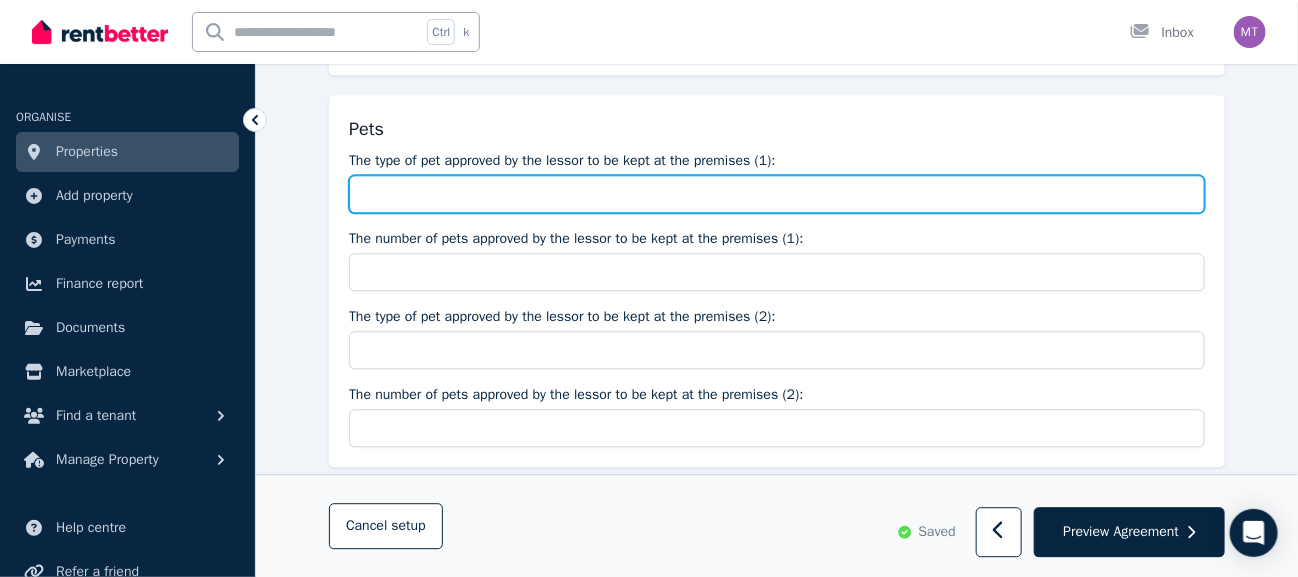 click on "The type of pet approved by the lessor to be kept at the premises (1):" at bounding box center [777, 194] 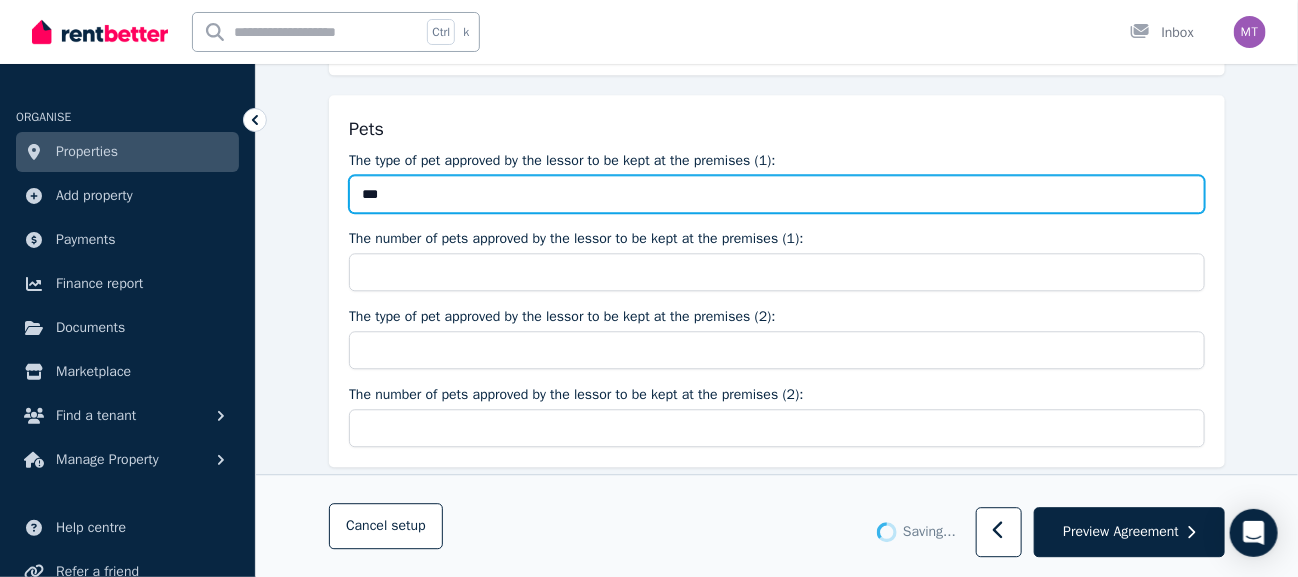 type on "***" 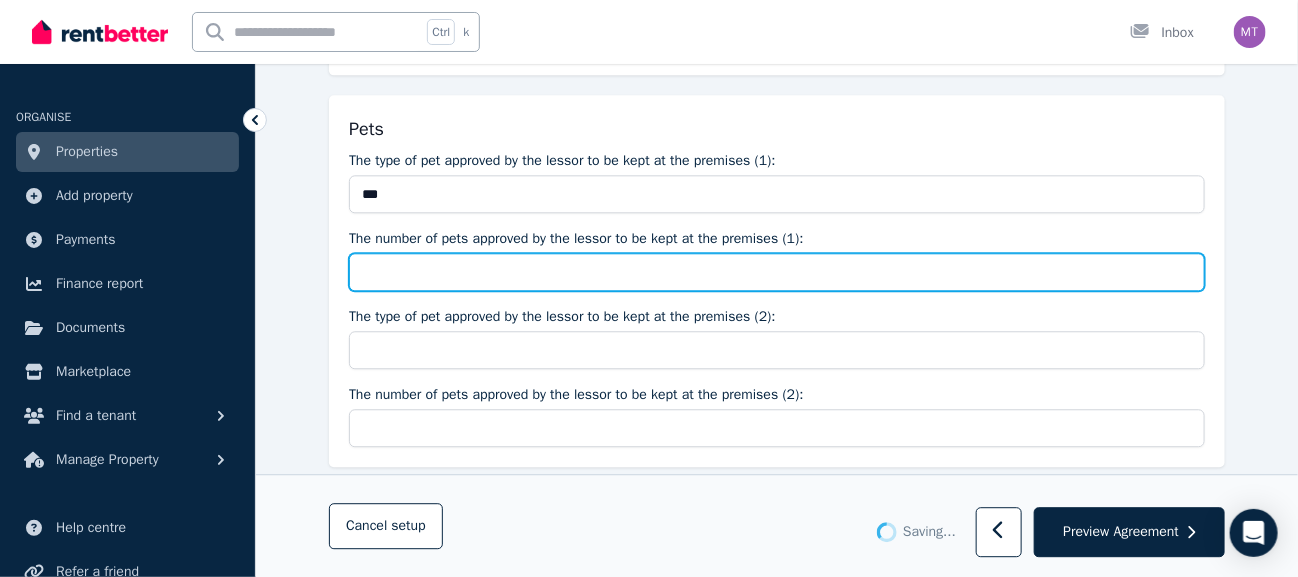 click on "The number of pets approved by the lessor to be kept at the premises (1):" at bounding box center (777, 272) 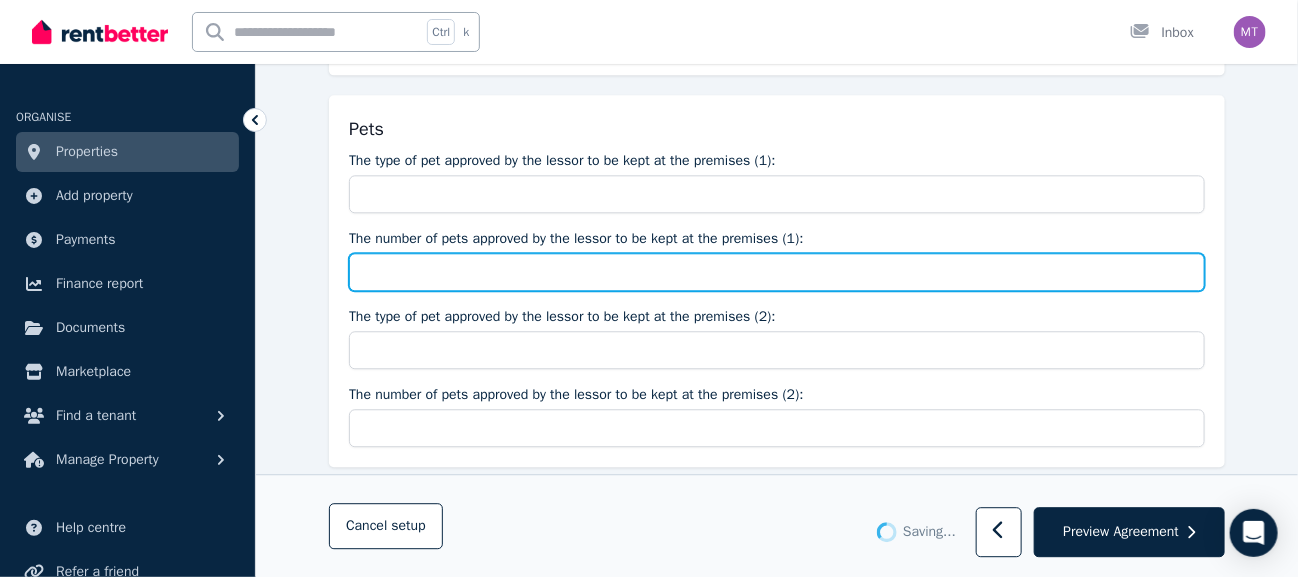 type on "***" 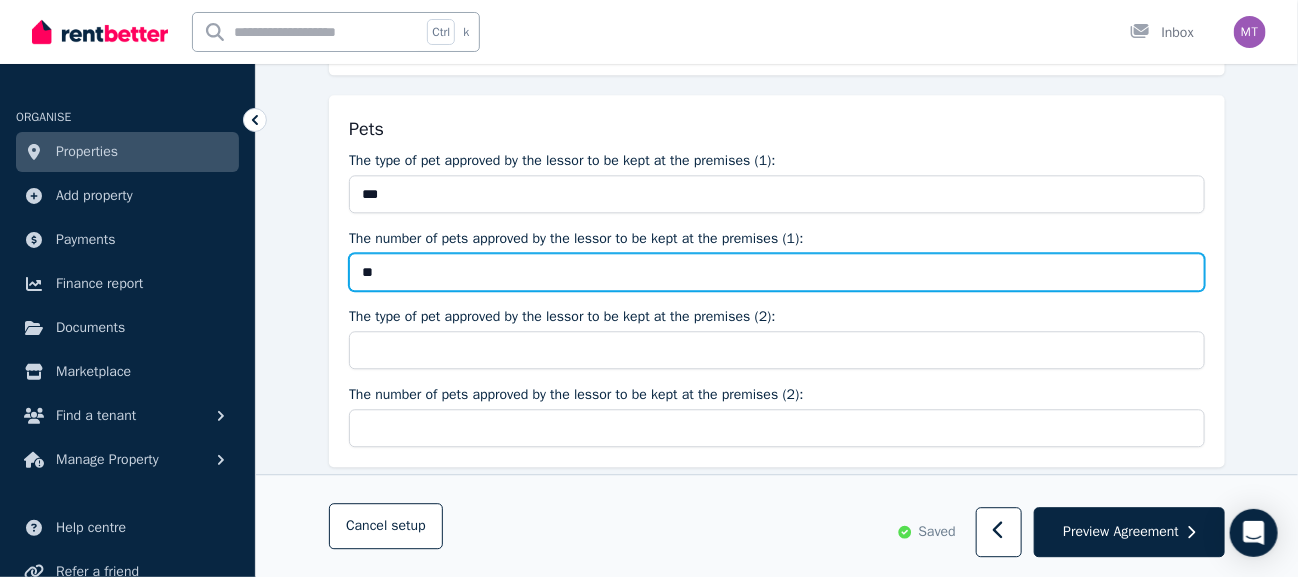 type on "***" 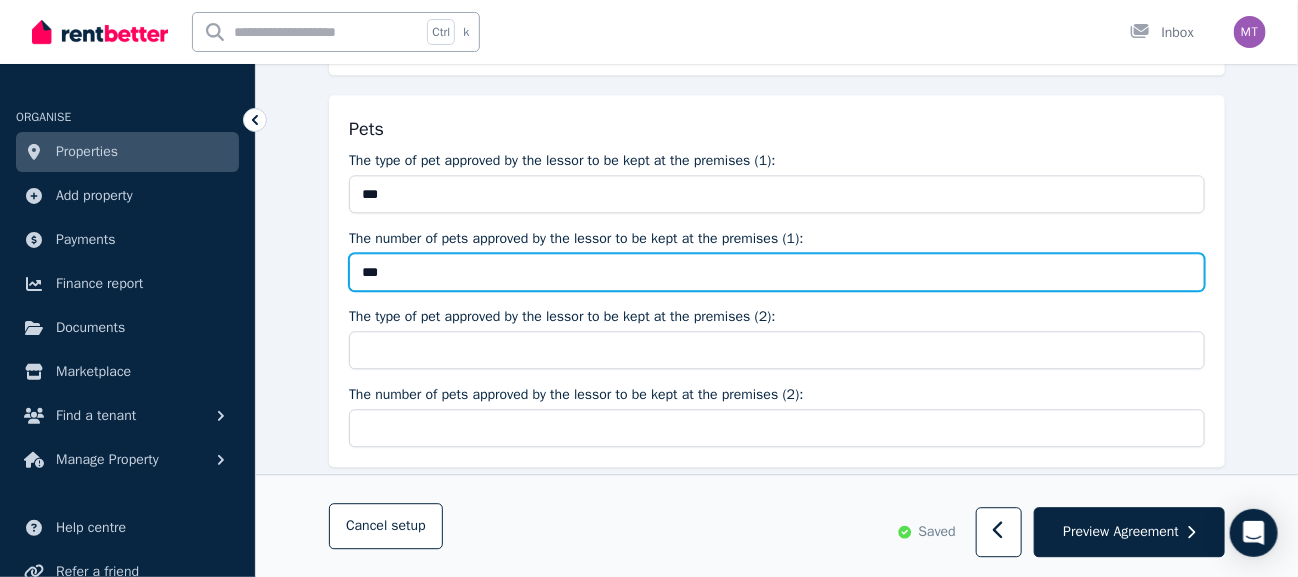 type on "***" 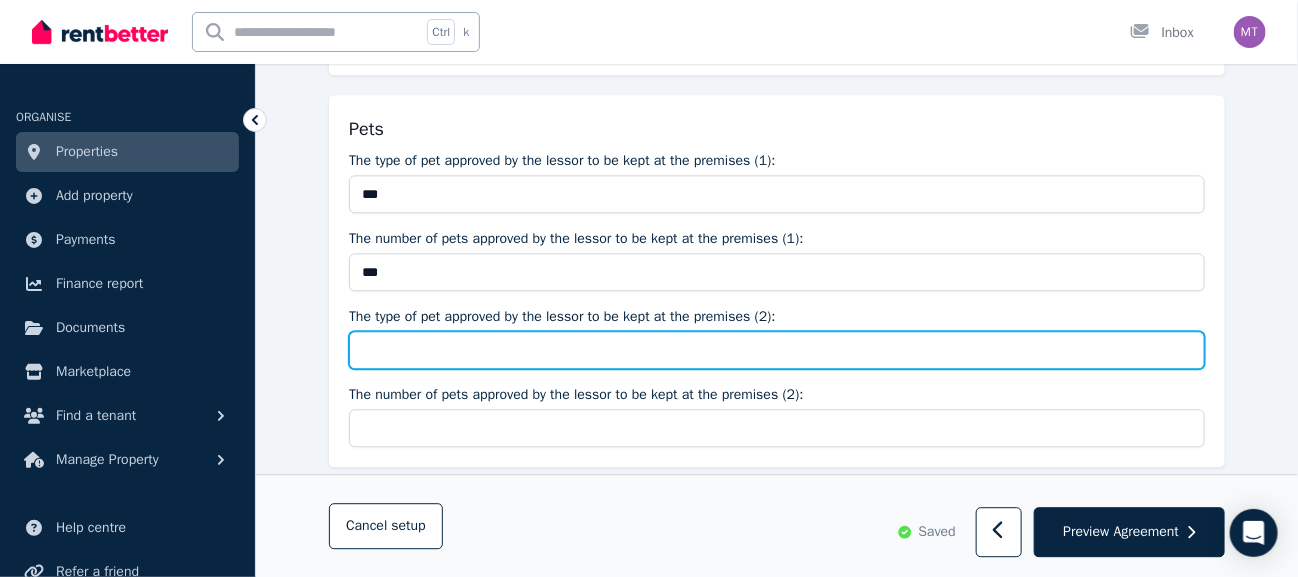 drag, startPoint x: 389, startPoint y: 342, endPoint x: 404, endPoint y: 345, distance: 15.297058 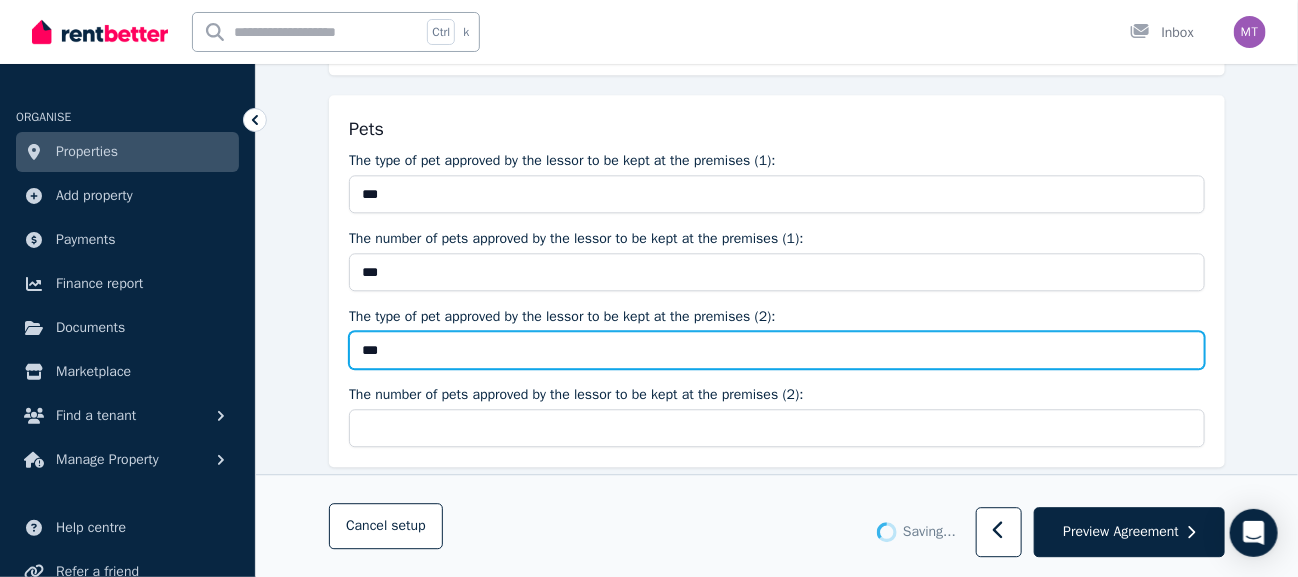 type on "***" 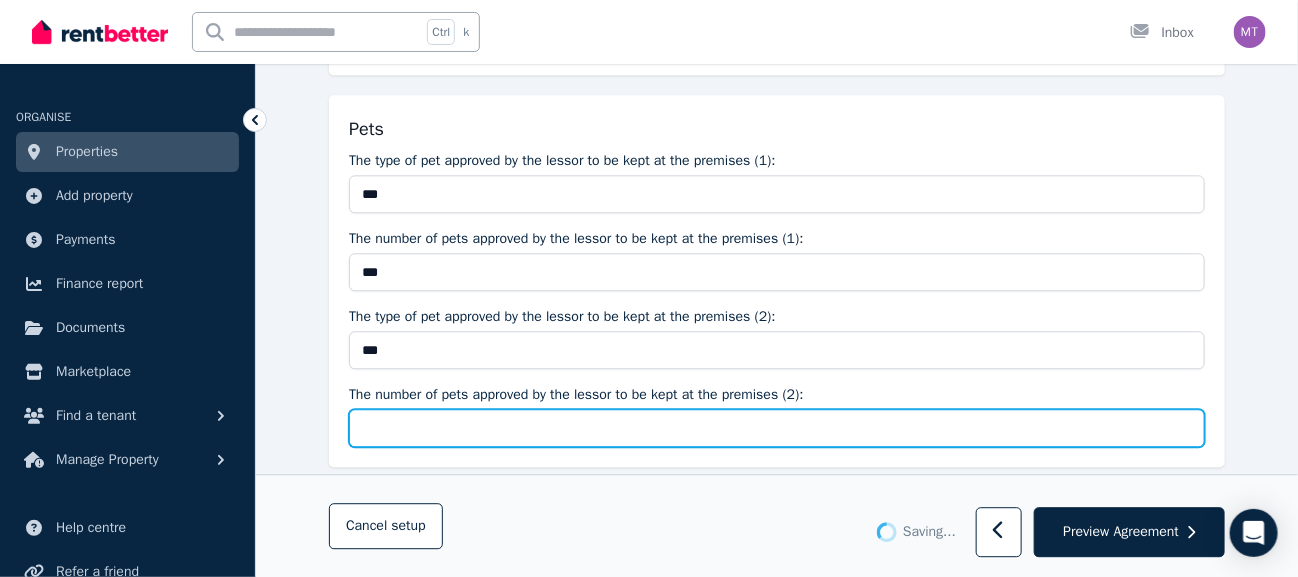 click on "The number of pets approved by the lessor to be kept at the premises (2):" at bounding box center [777, 428] 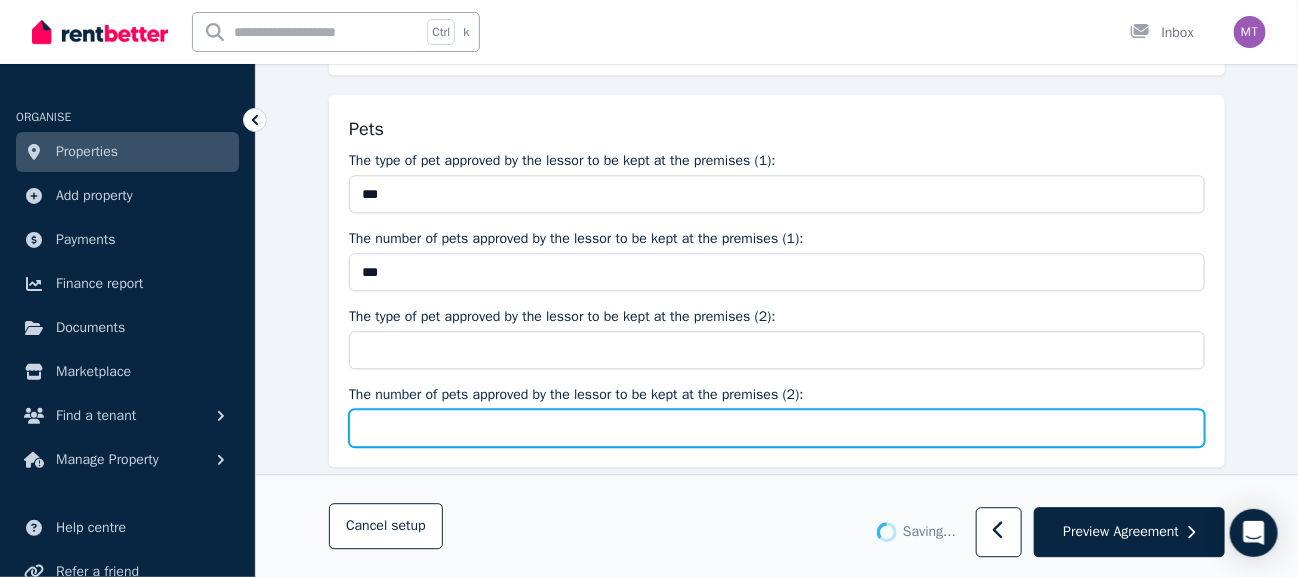 type on "***" 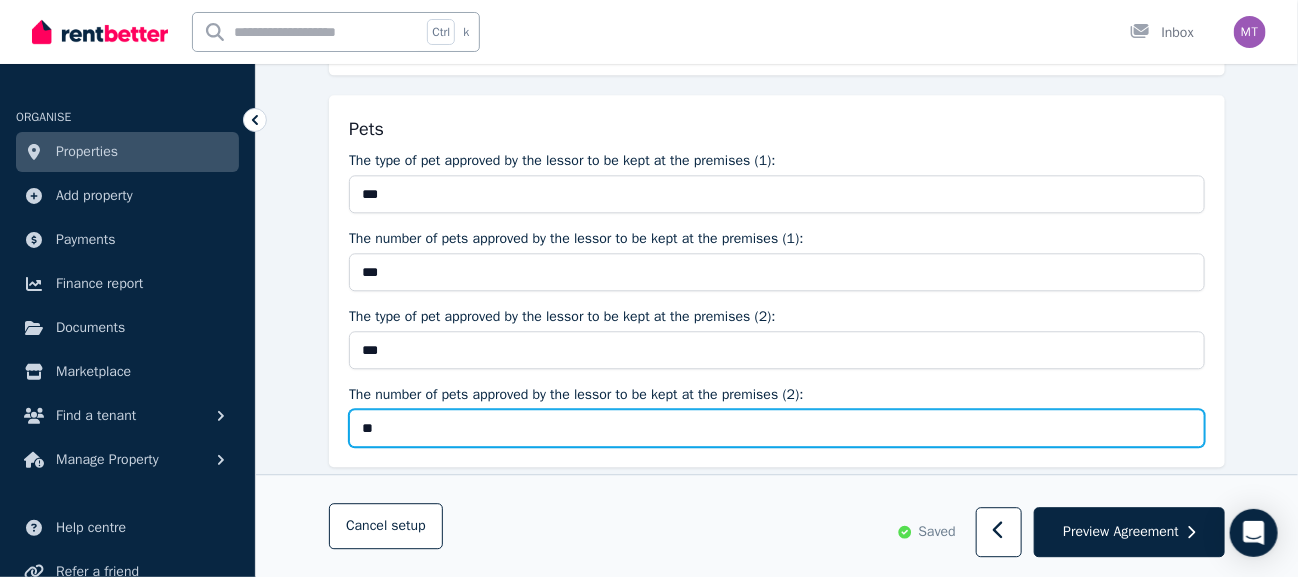 type on "***" 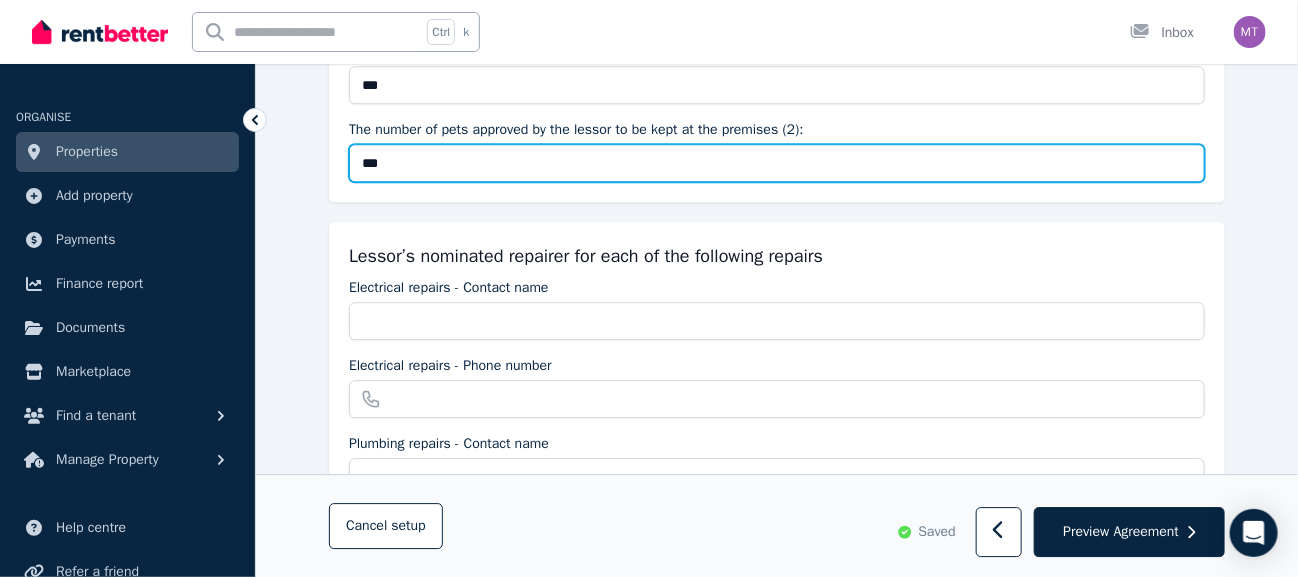 scroll, scrollTop: 2000, scrollLeft: 0, axis: vertical 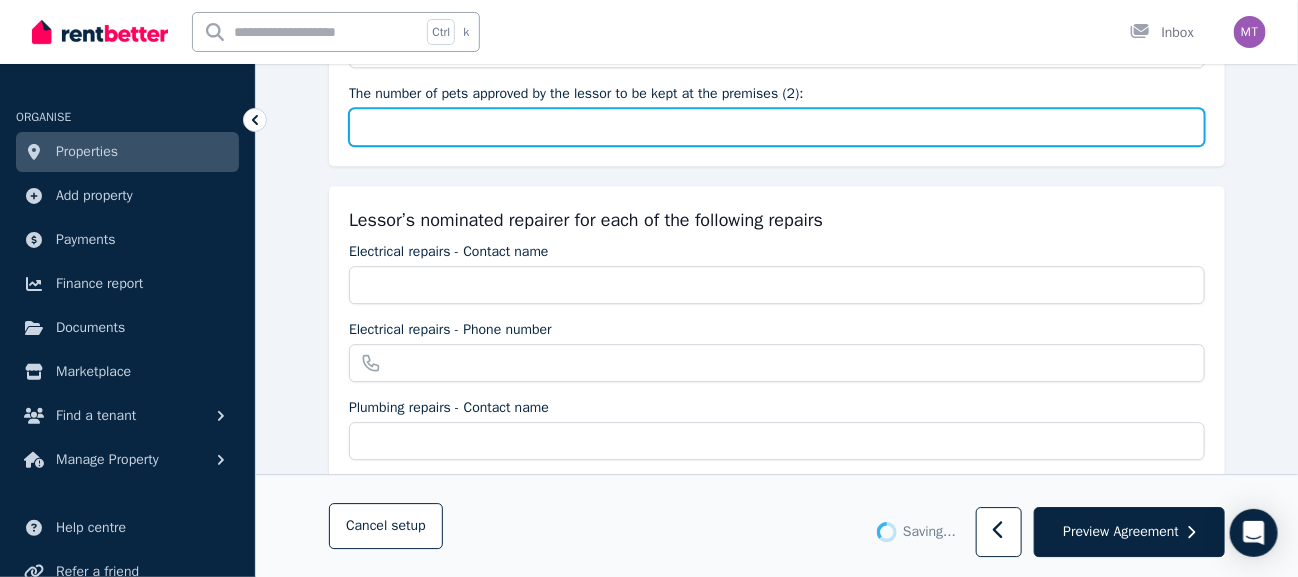 type on "***" 